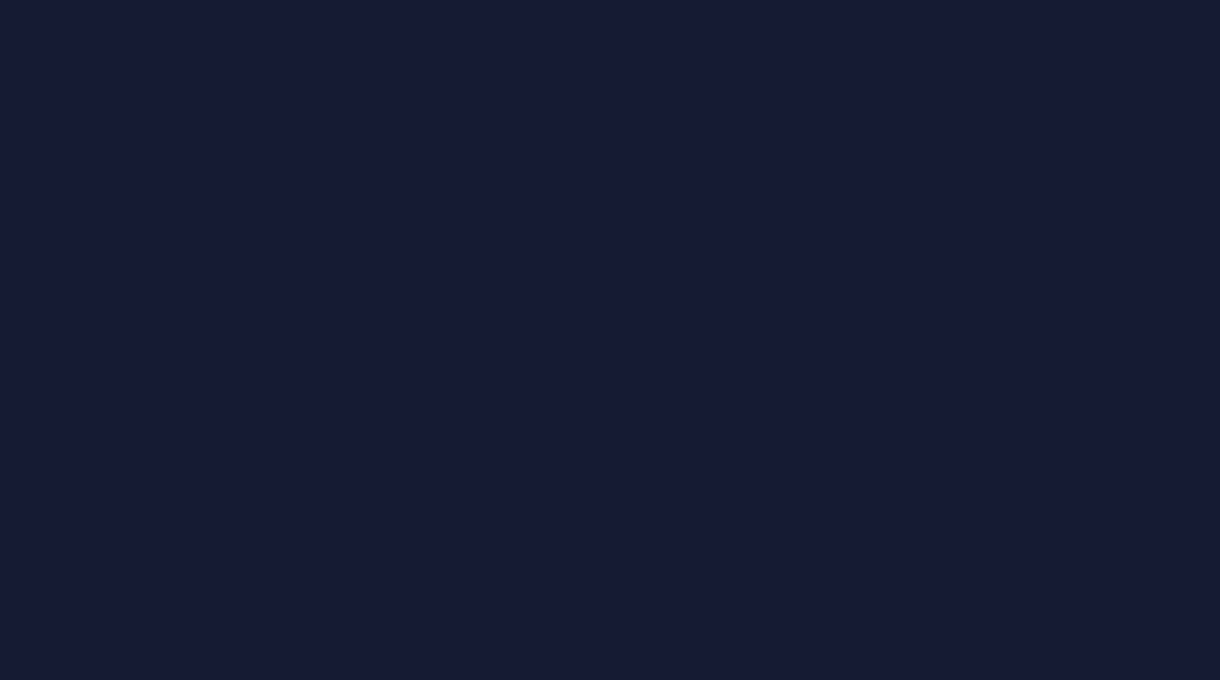 scroll, scrollTop: 0, scrollLeft: 0, axis: both 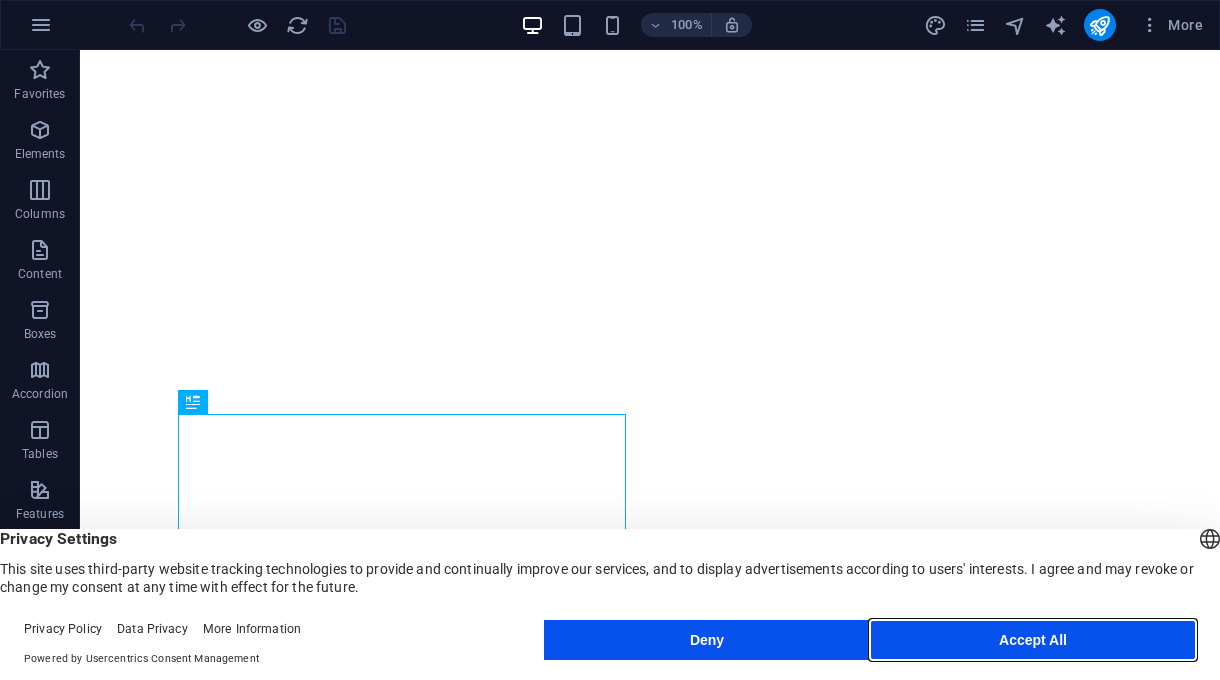click on "Accept All" at bounding box center (1033, 640) 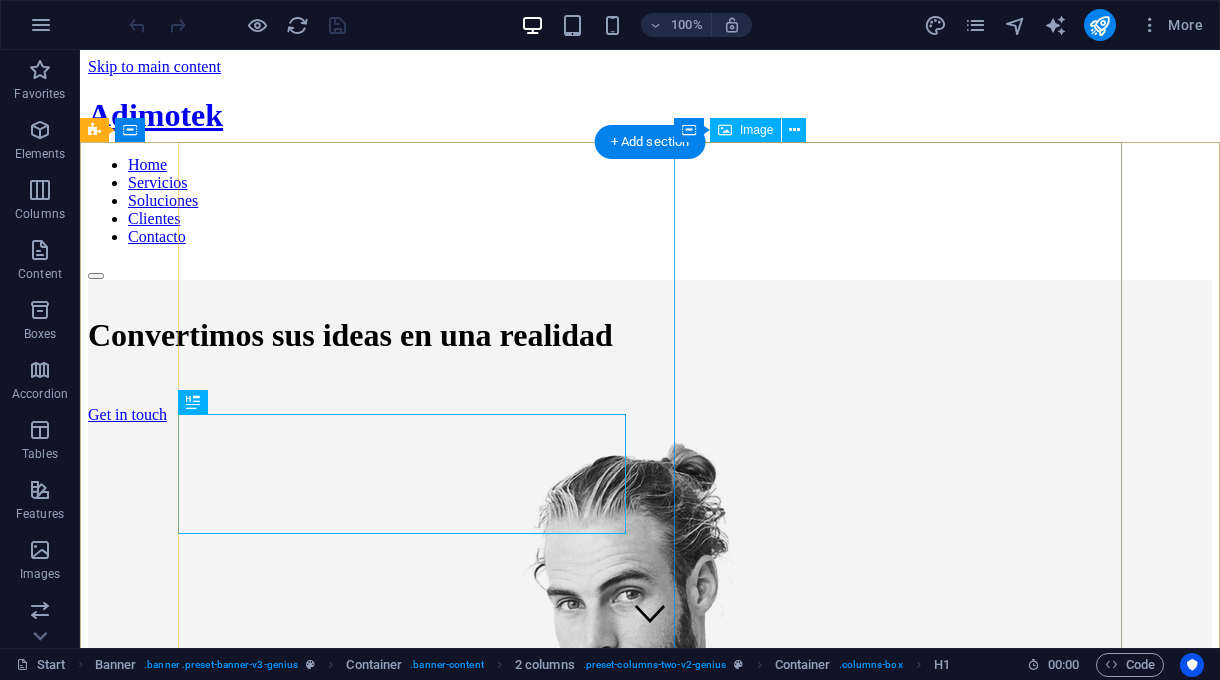 scroll, scrollTop: 0, scrollLeft: 0, axis: both 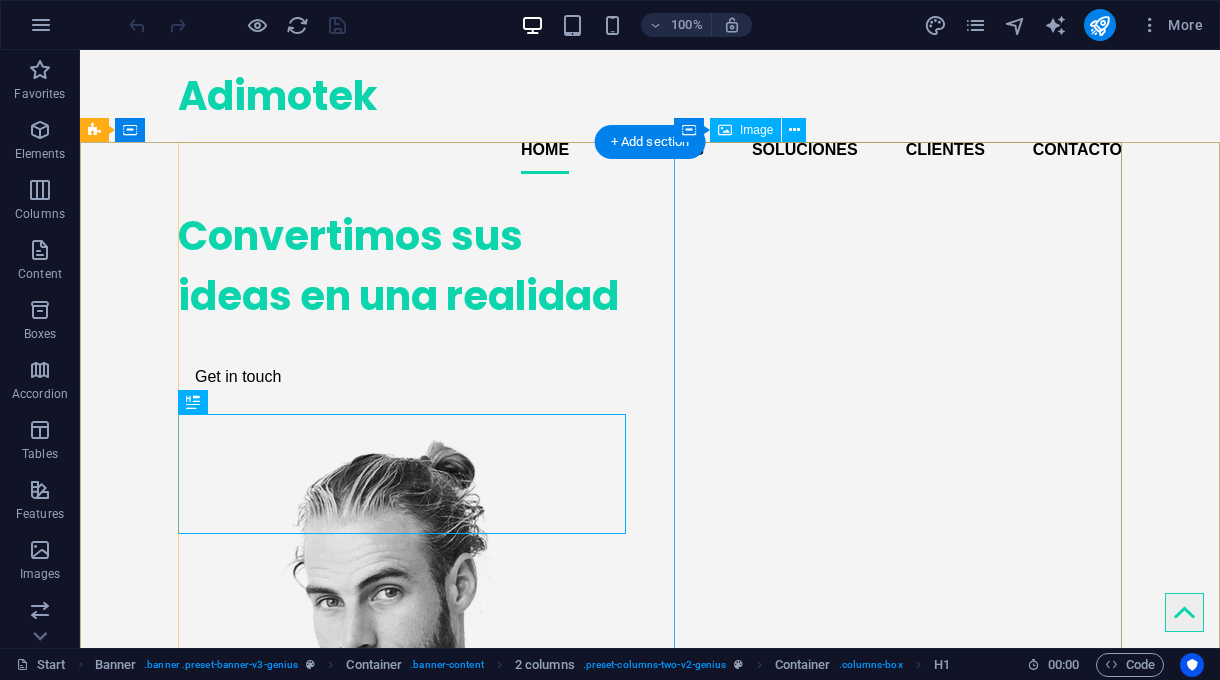 click at bounding box center (402, 818) 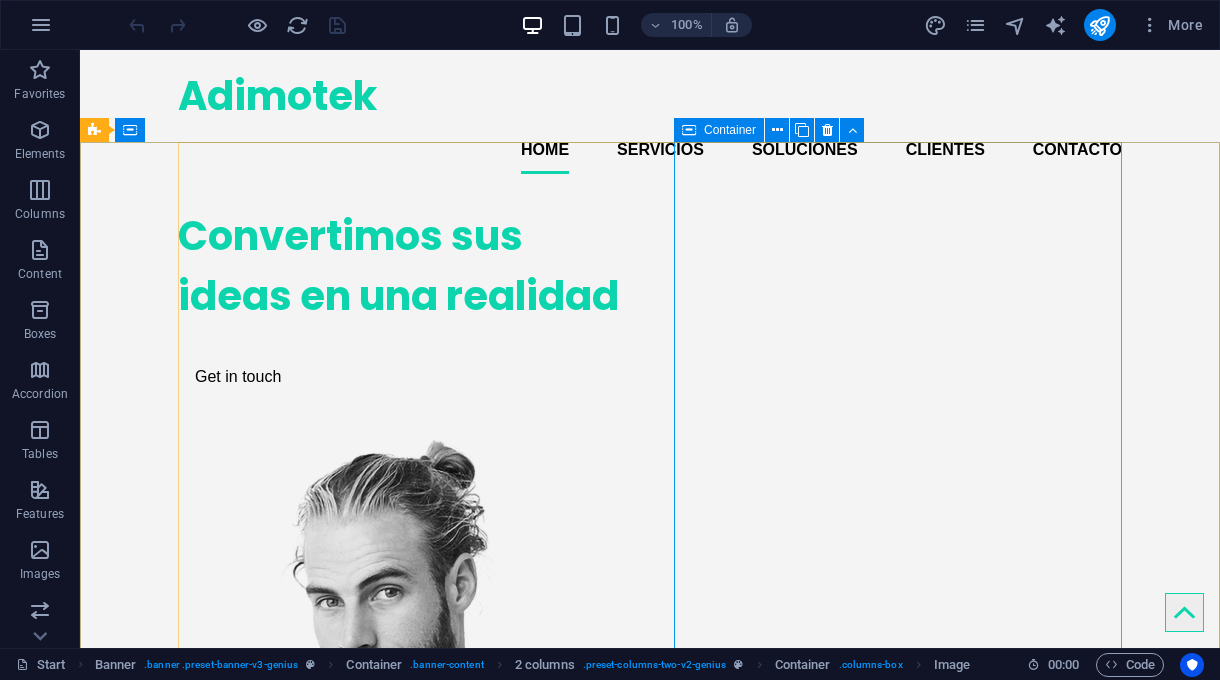 click on "Container" at bounding box center [730, 130] 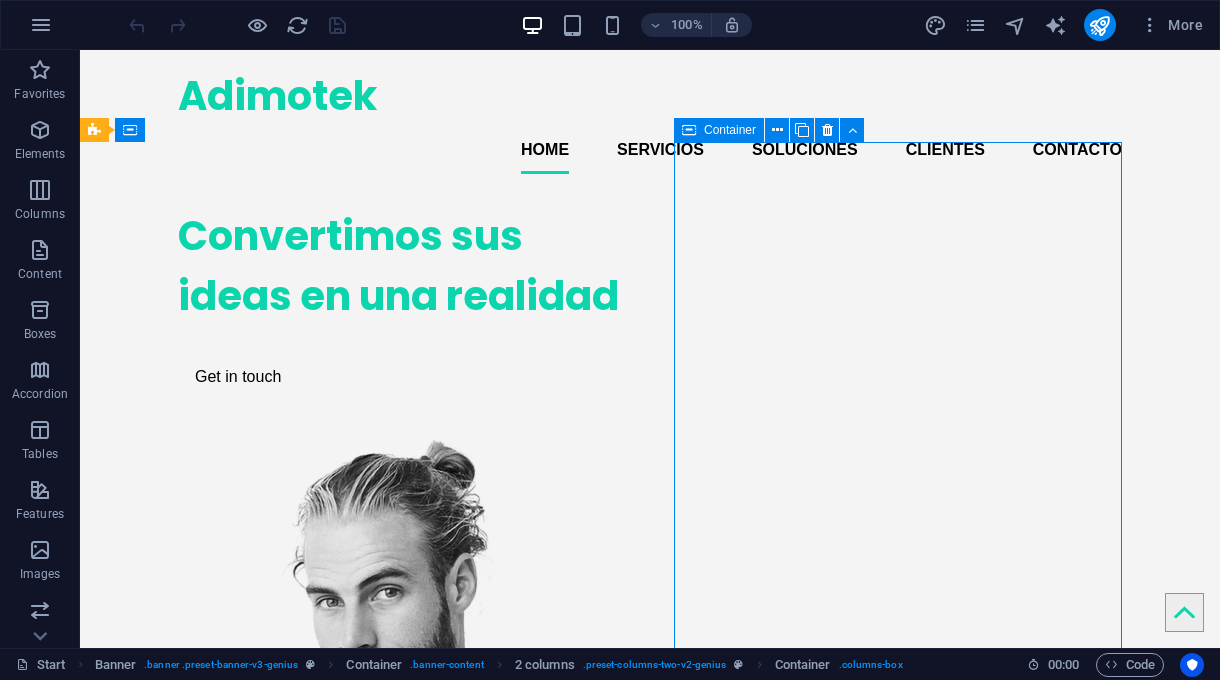 click on "Container" at bounding box center (730, 130) 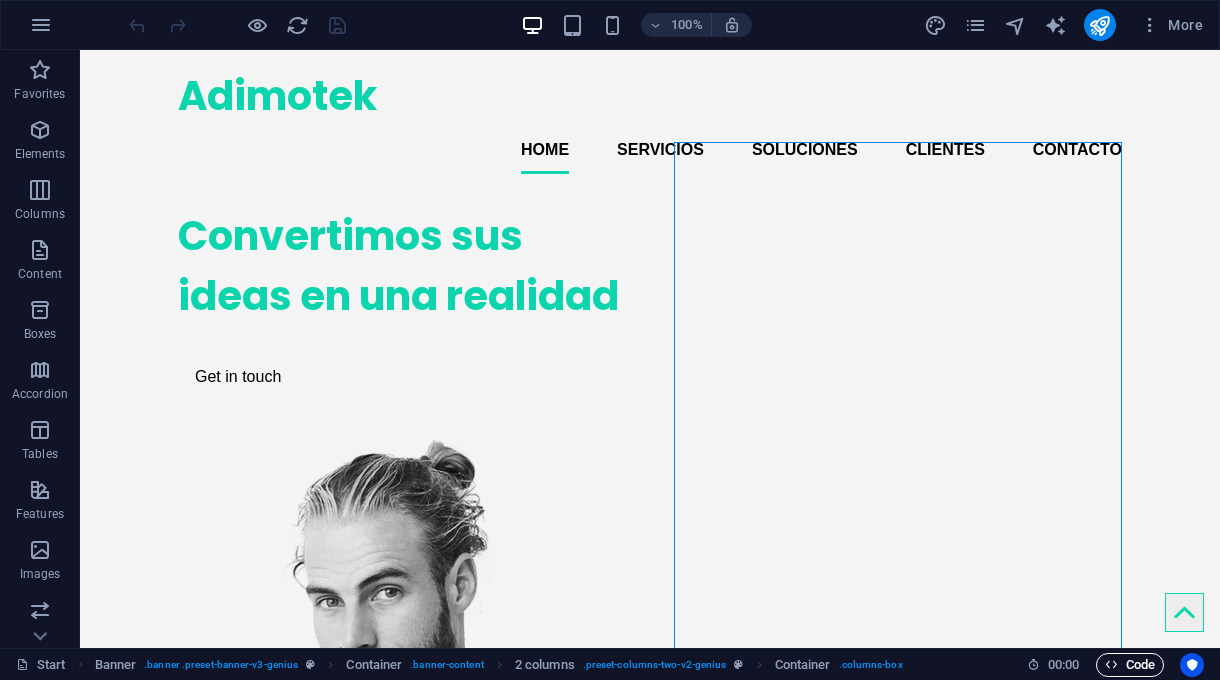 click on "Code" at bounding box center (1130, 665) 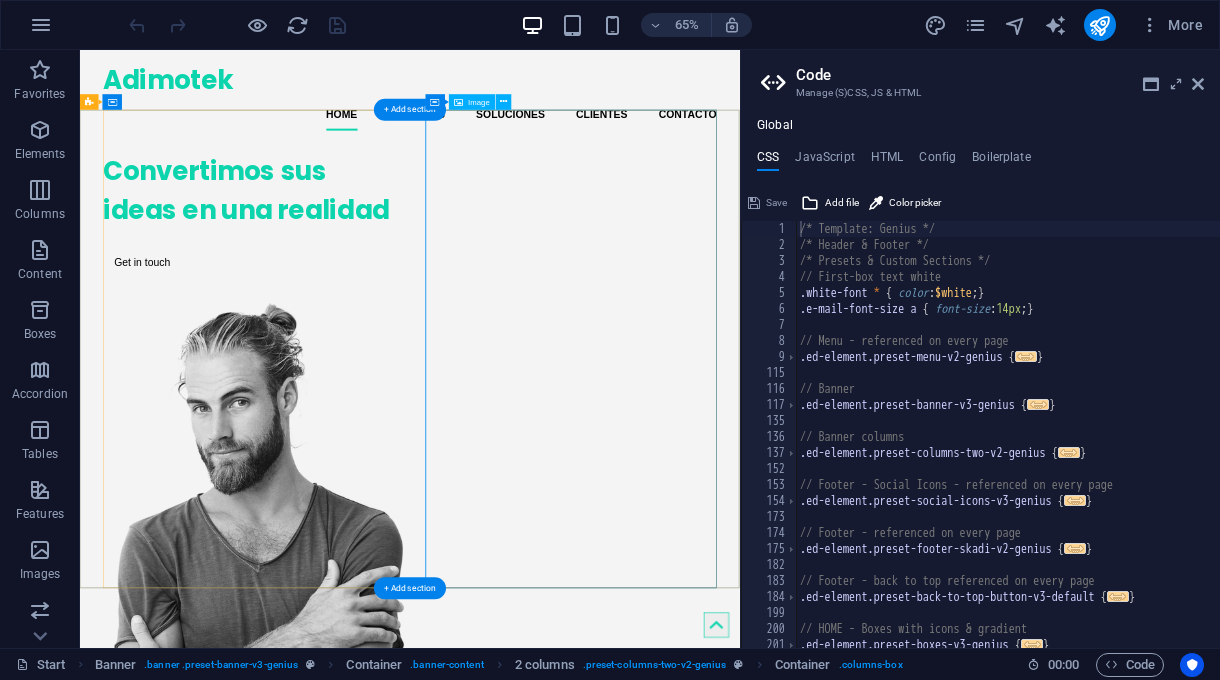 click at bounding box center [340, 818] 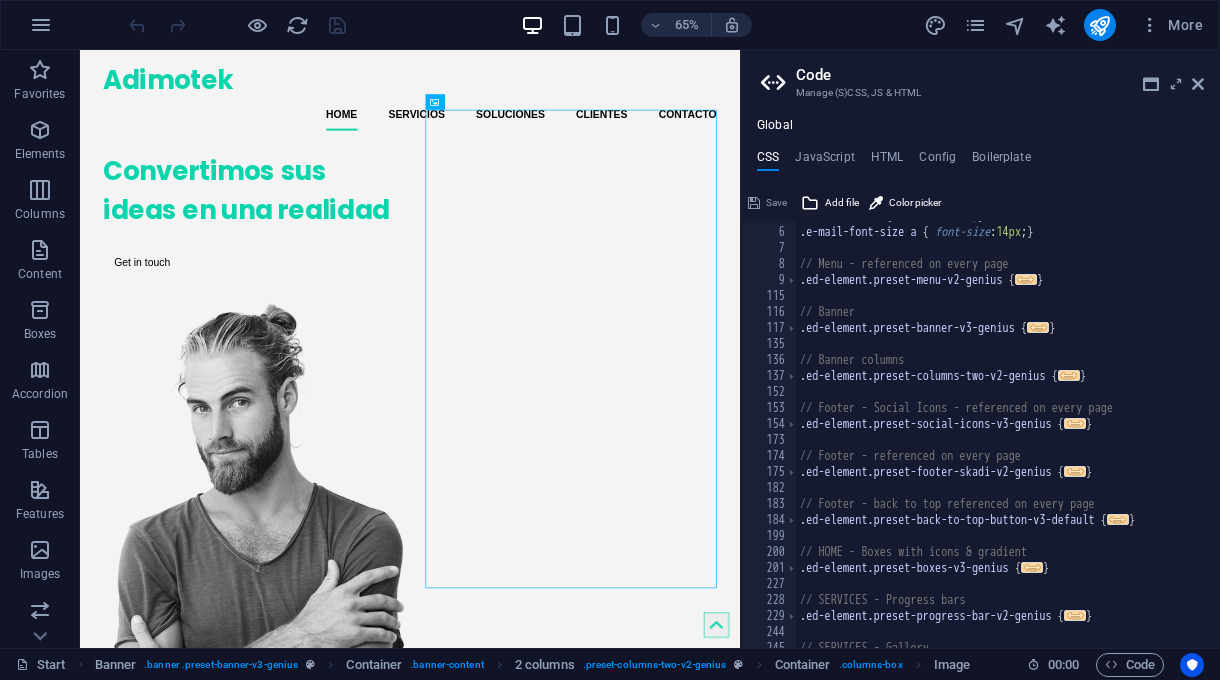 scroll, scrollTop: 0, scrollLeft: 0, axis: both 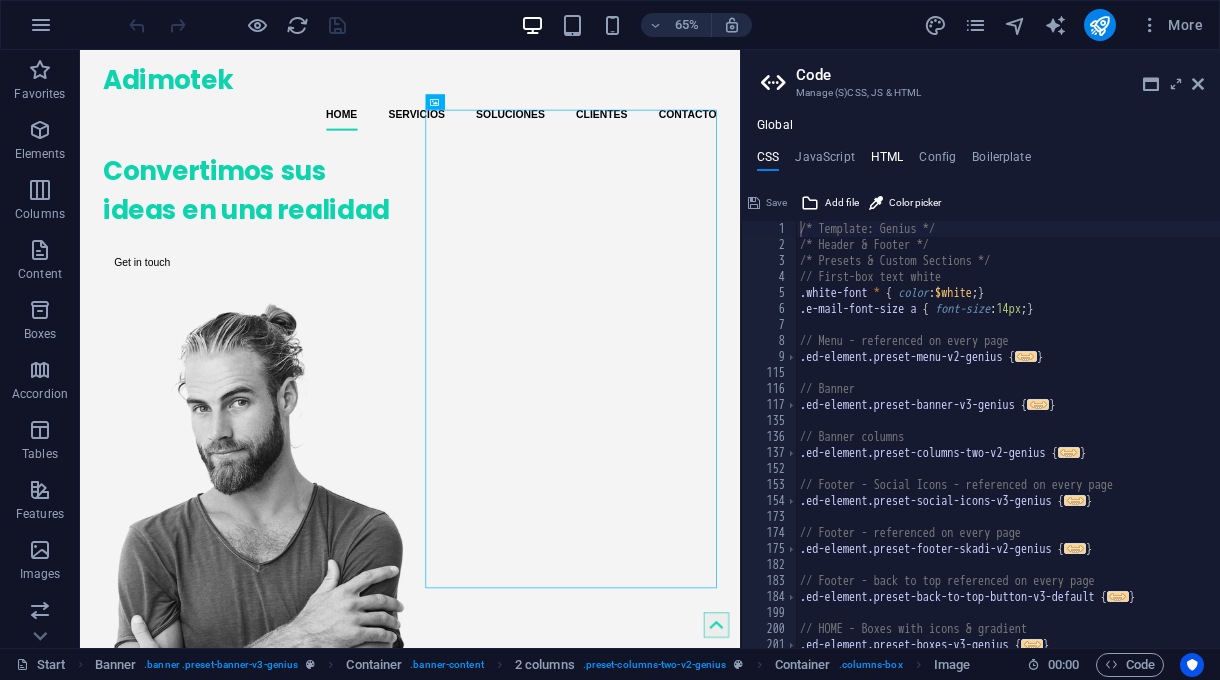 click on "HTML" at bounding box center [887, 161] 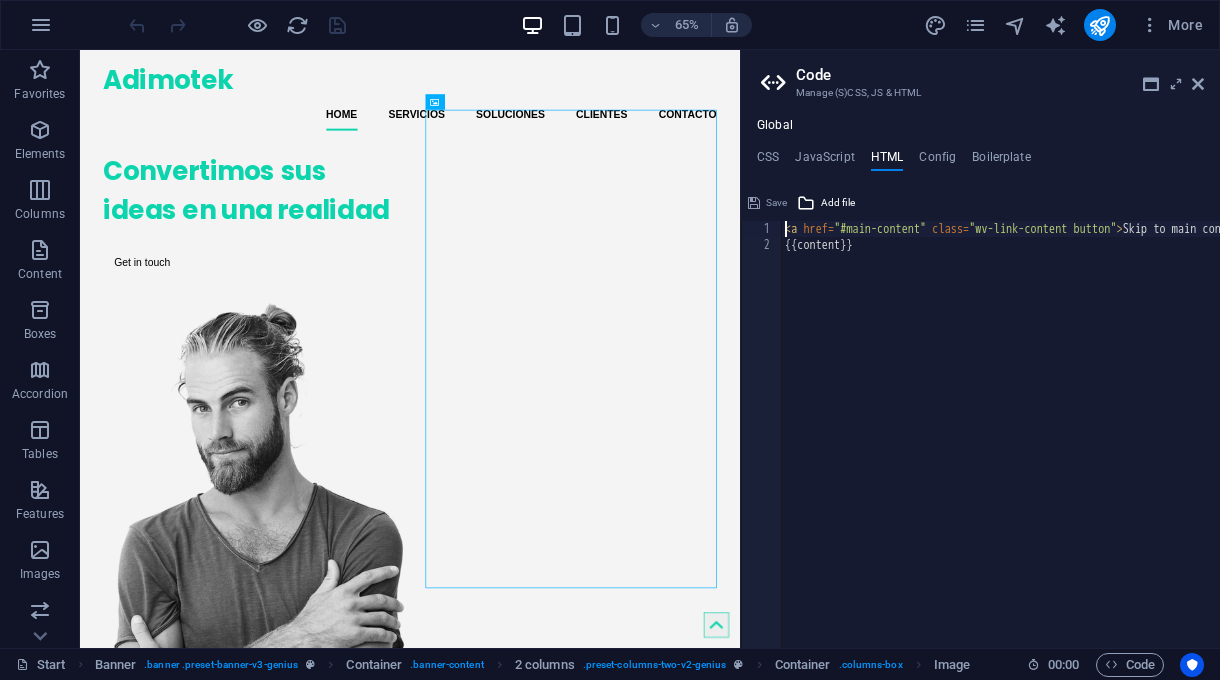 scroll, scrollTop: 0, scrollLeft: 0, axis: both 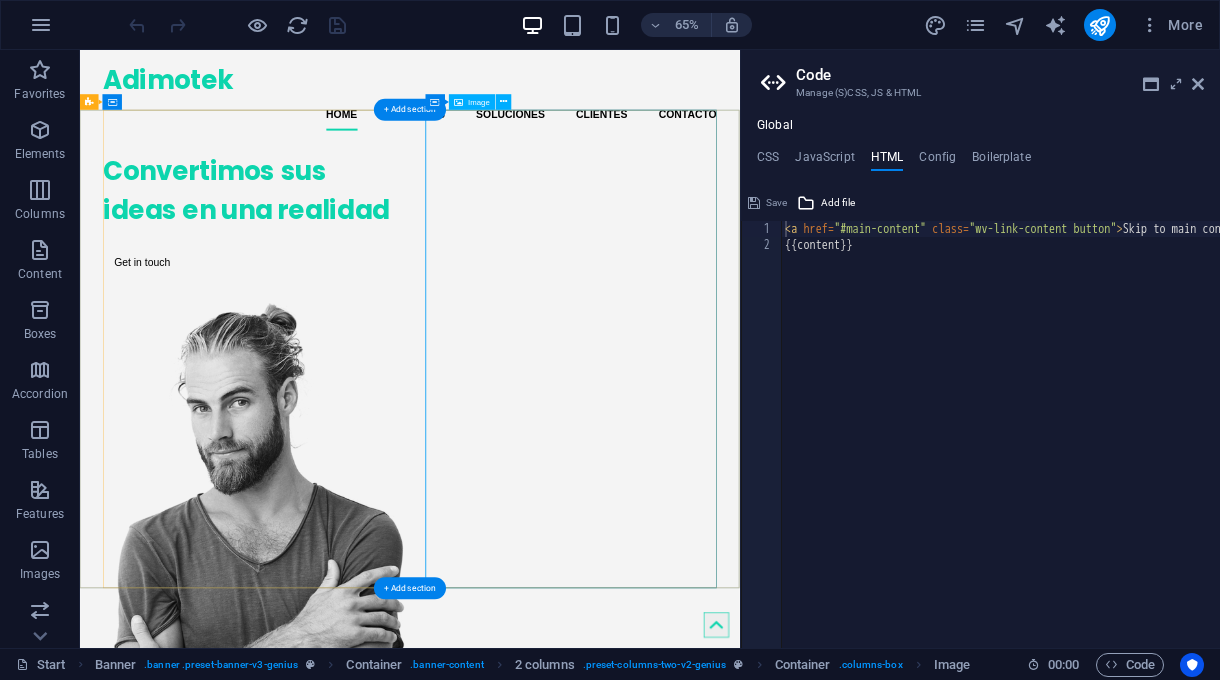 click at bounding box center (340, 818) 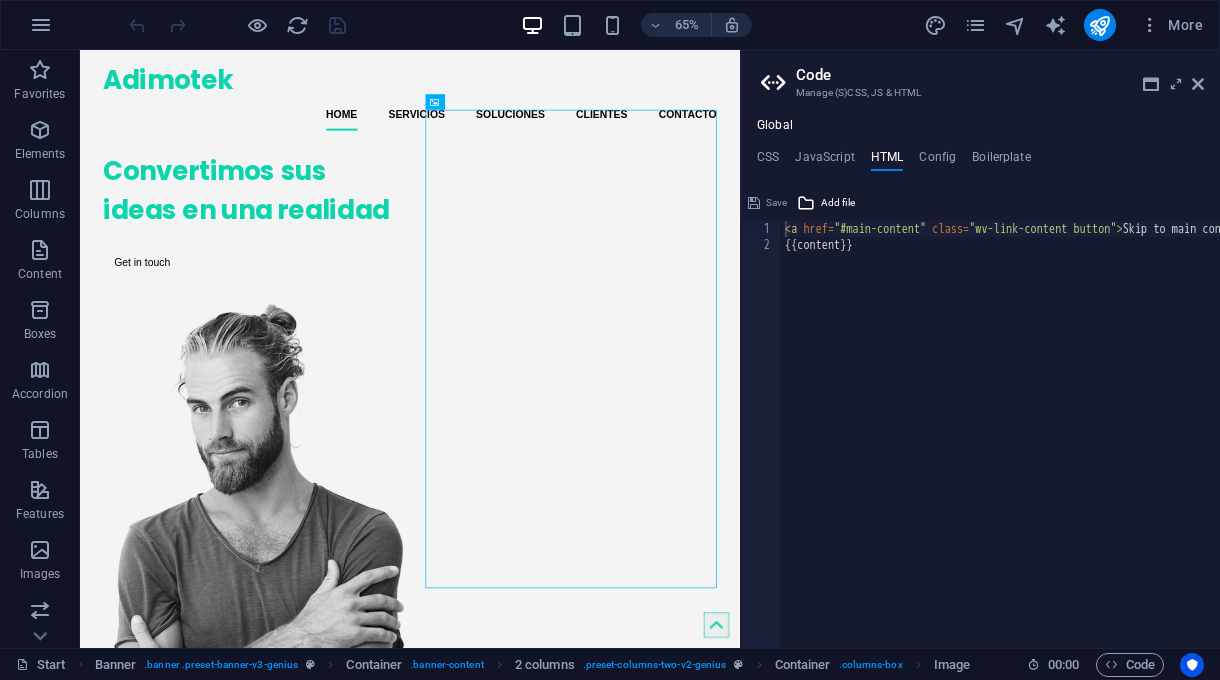 scroll, scrollTop: 0, scrollLeft: 0, axis: both 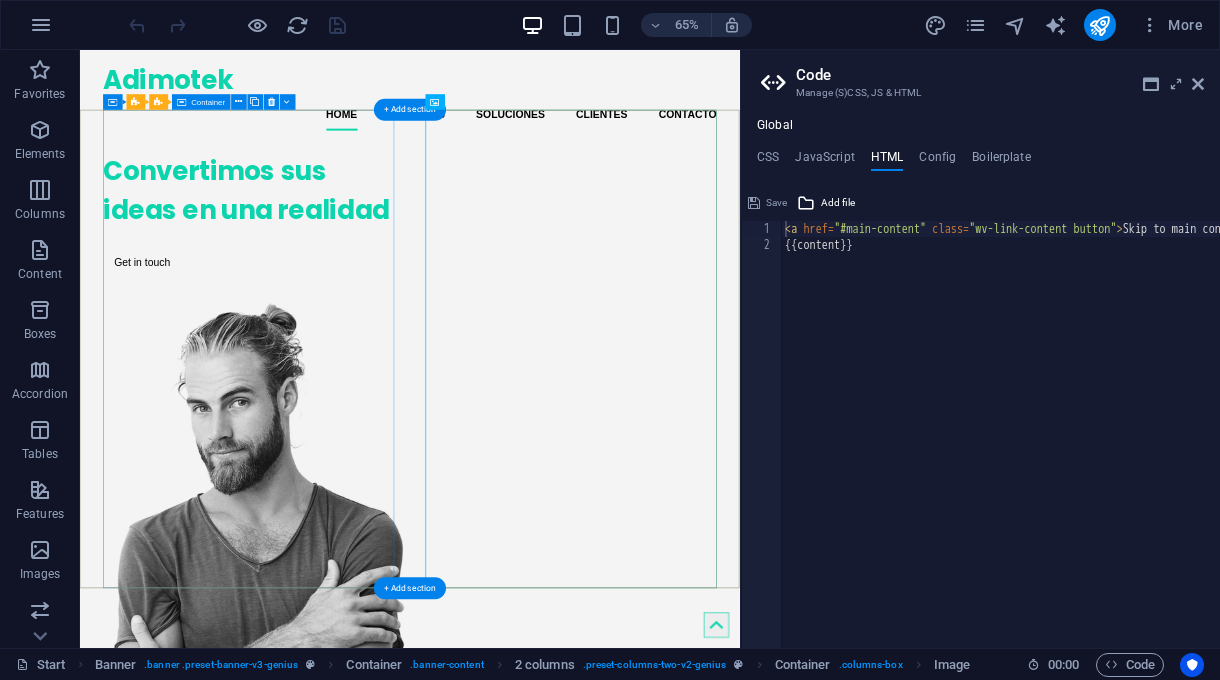 click on "Convertimos sus ideas en una realidad Get in touch" at bounding box center [340, 302] 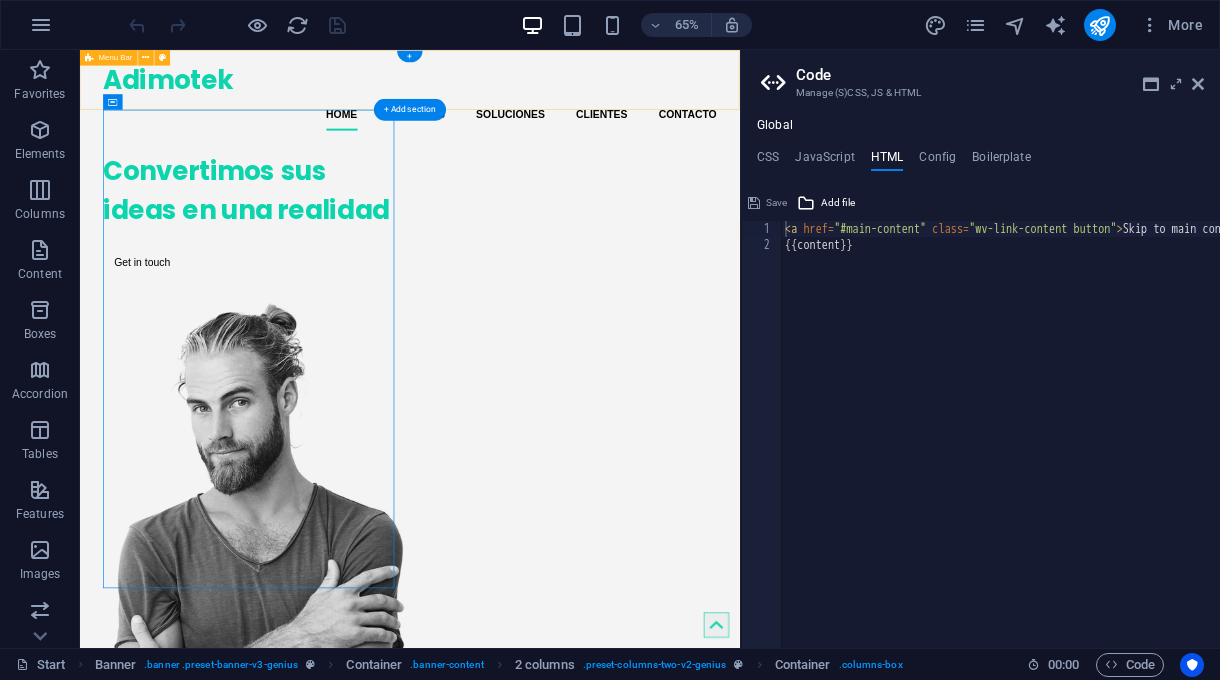 click on "Adimotek Home Servicios Soluciones Clientes Contacto" at bounding box center [587, 120] 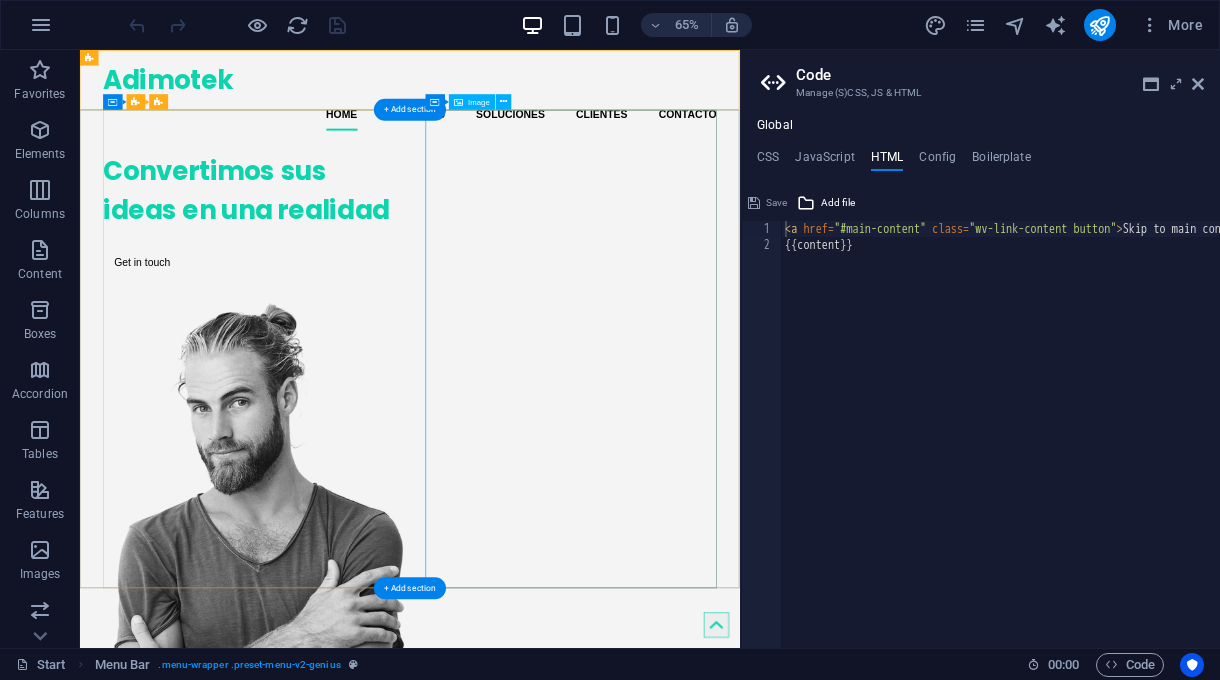 click at bounding box center [340, 818] 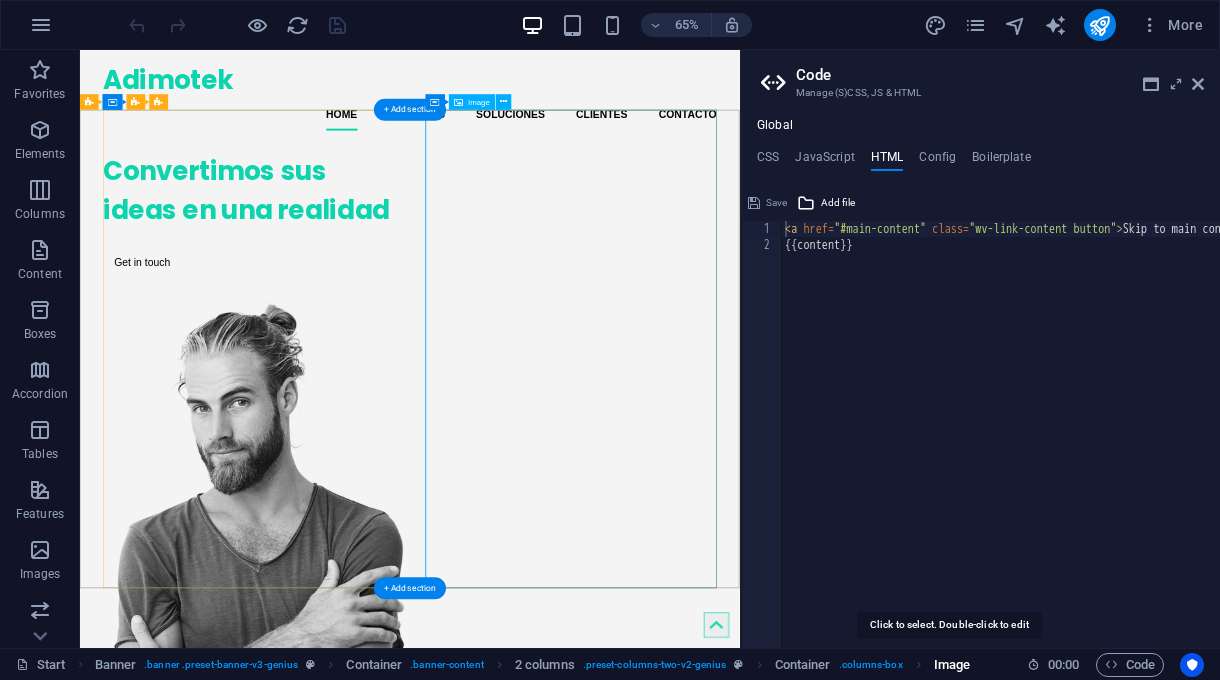 click on "Image" at bounding box center (952, 665) 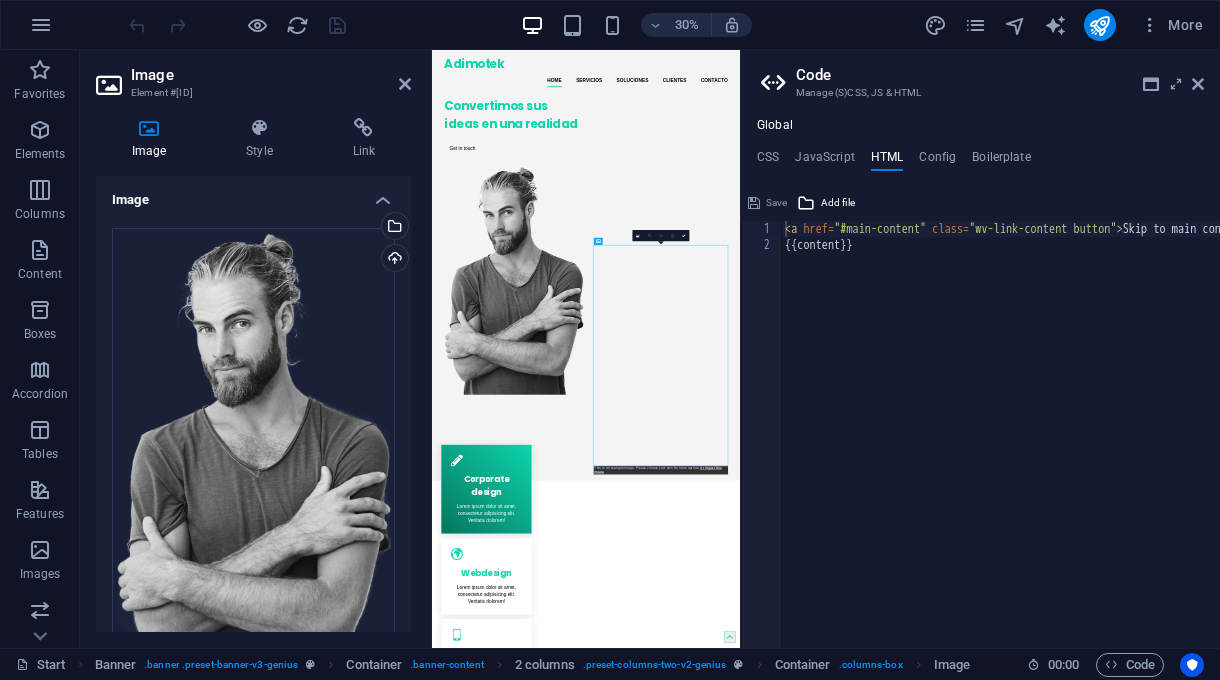 drag, startPoint x: 778, startPoint y: 819, endPoint x: 673, endPoint y: 236, distance: 592.37994 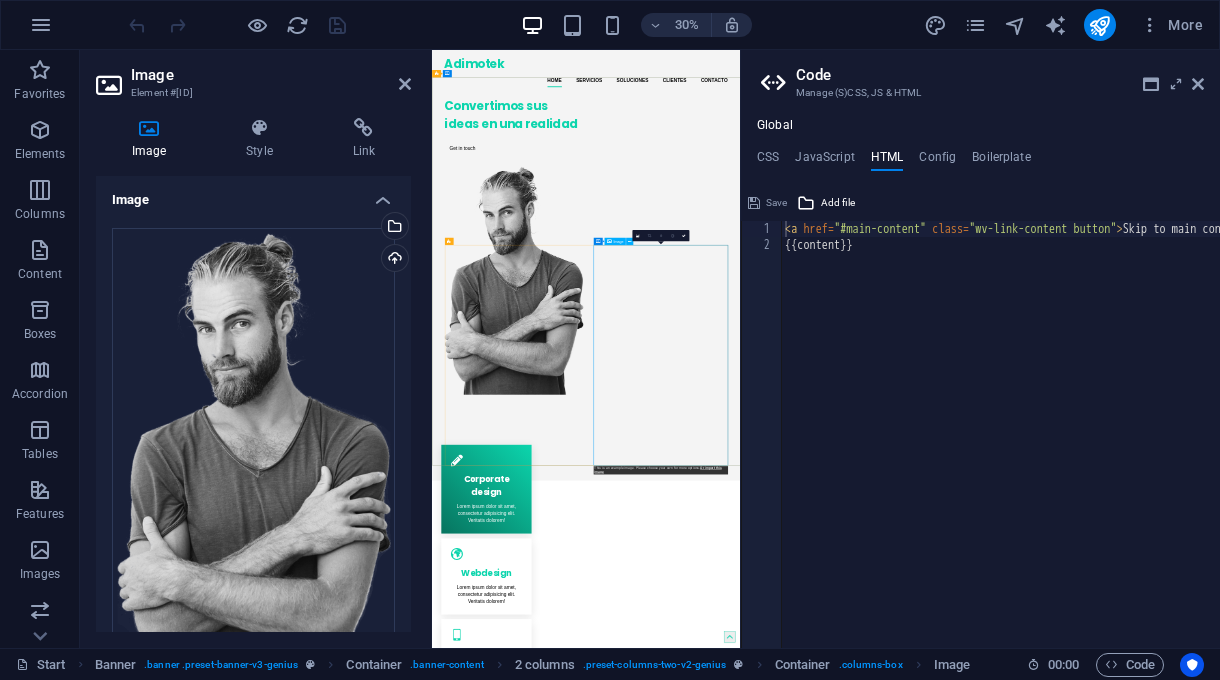 click at bounding box center (698, 818) 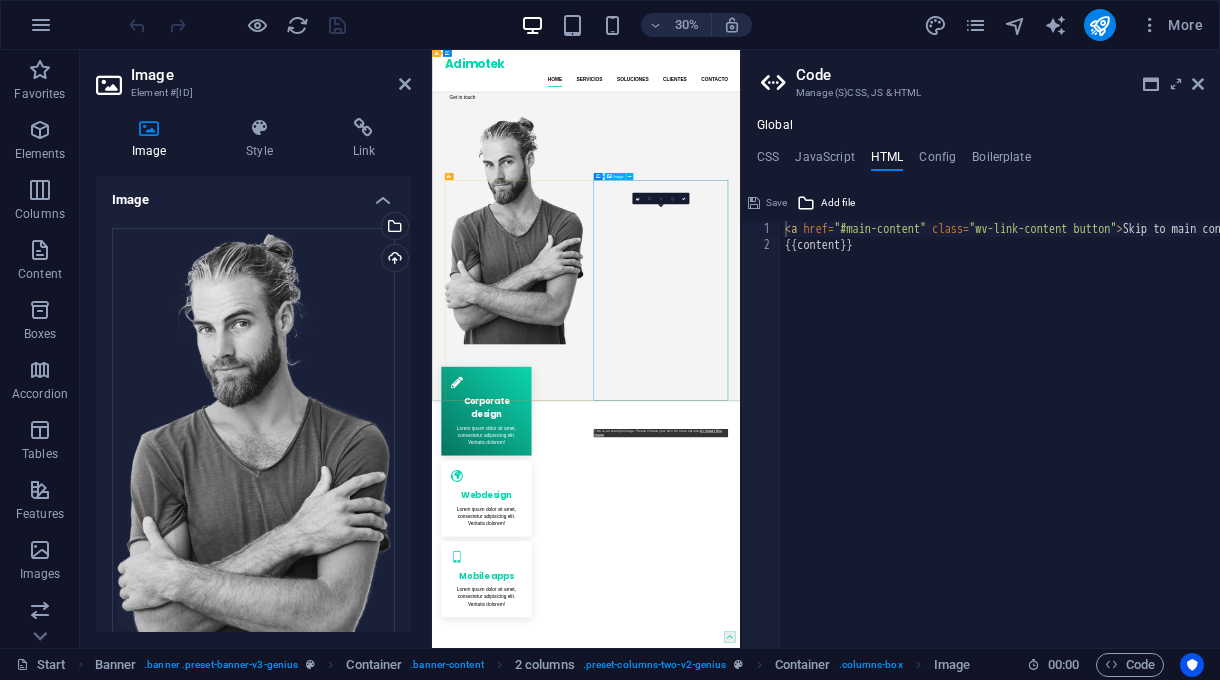 scroll, scrollTop: 116, scrollLeft: 0, axis: vertical 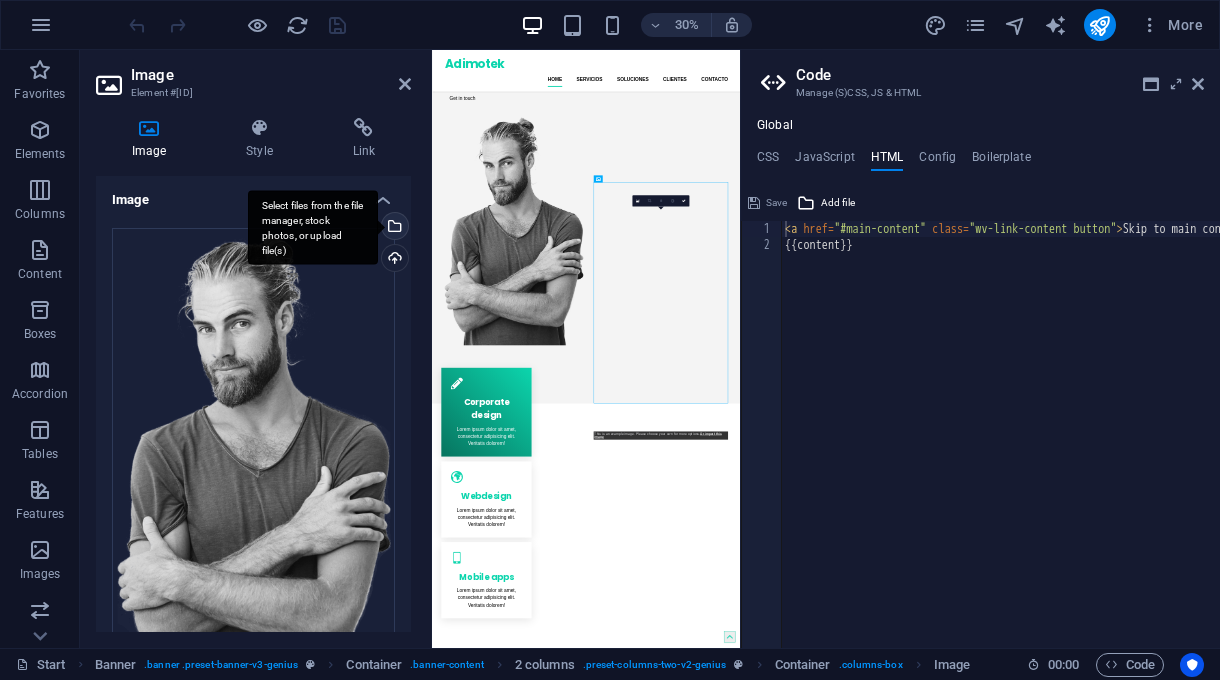 click on "Select files from the file manager, stock photos, or upload file(s)" at bounding box center [393, 228] 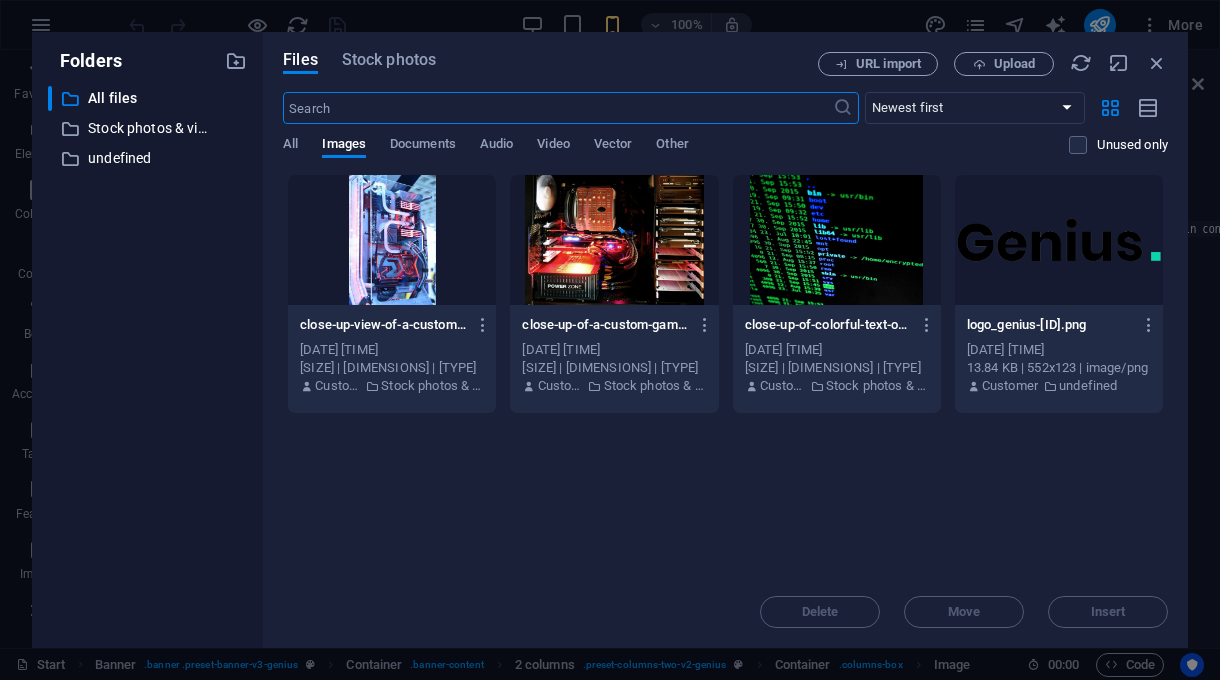 type on "90" 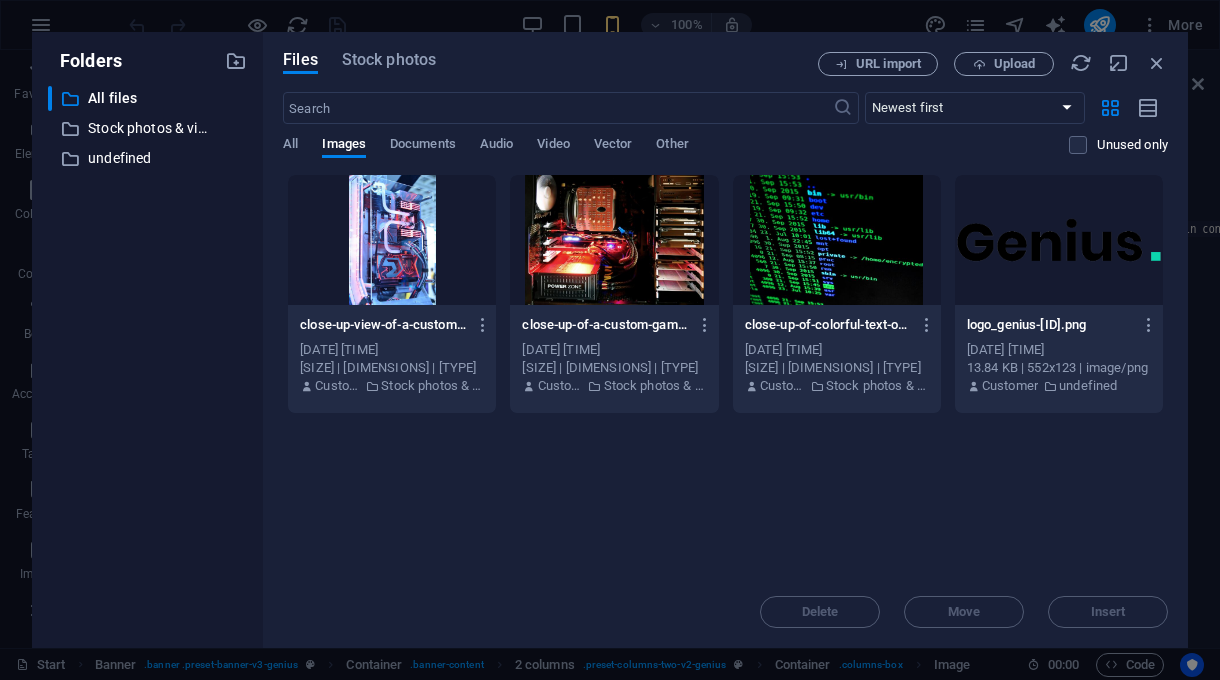 click at bounding box center [392, 240] 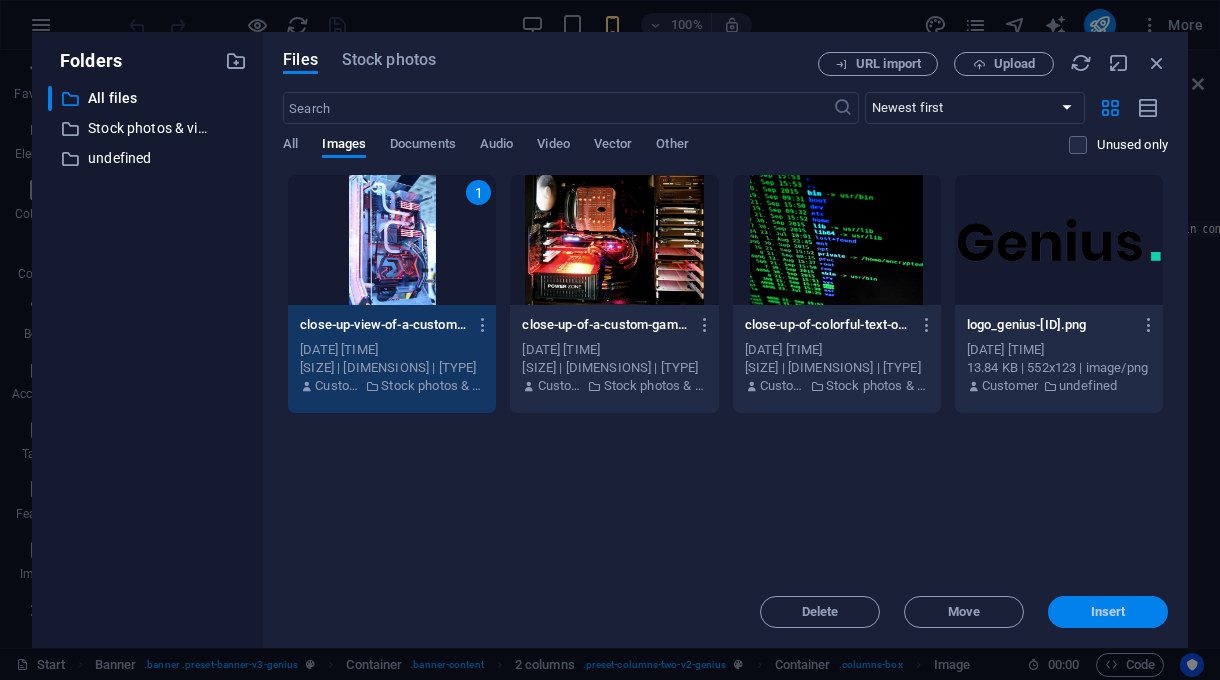 click on "Insert" at bounding box center (1108, 612) 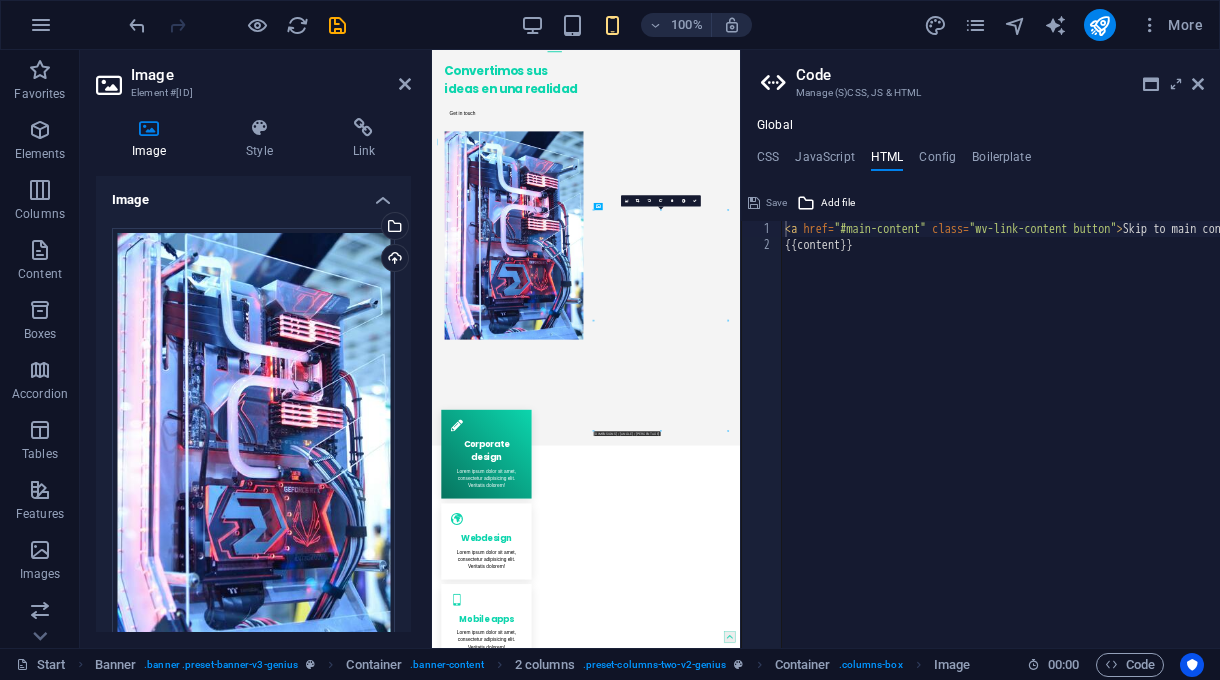 type on "463" 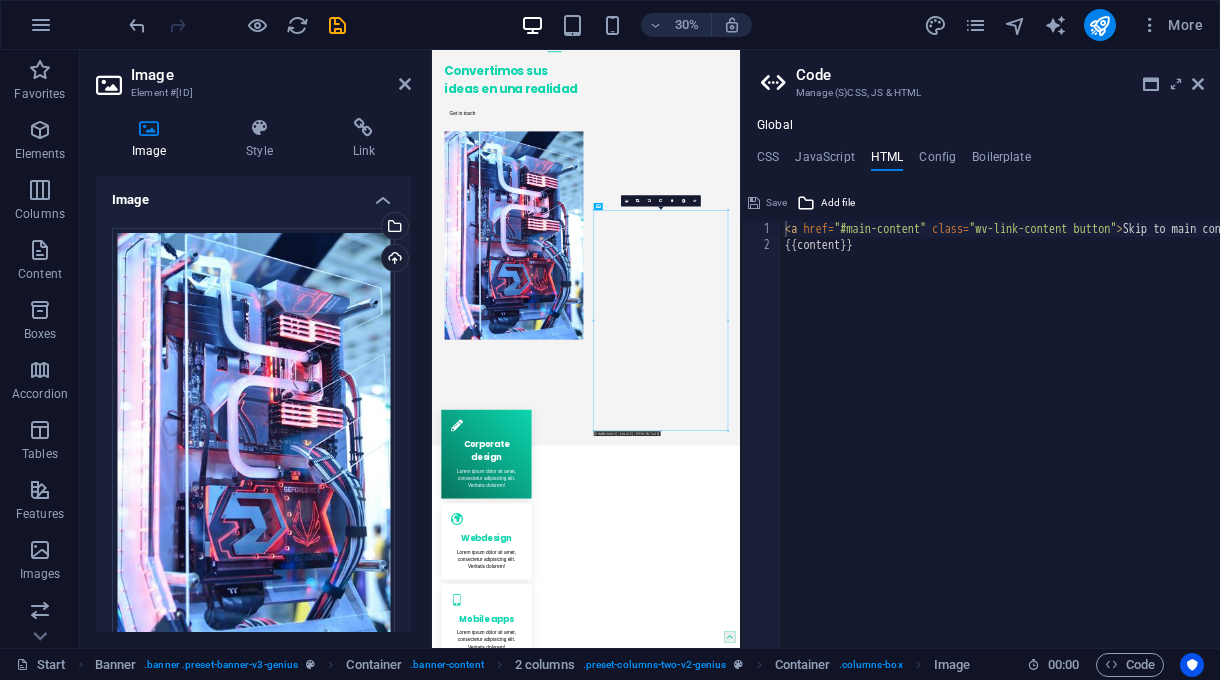 scroll, scrollTop: 181, scrollLeft: 0, axis: vertical 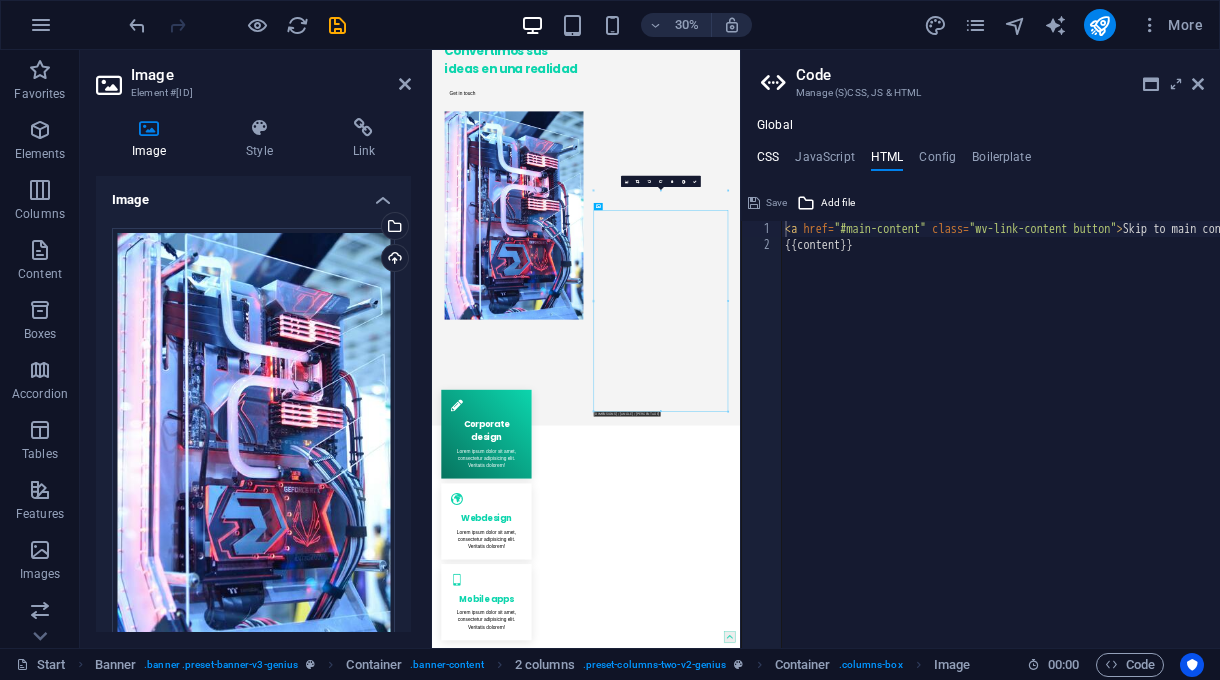 click on "CSS" at bounding box center (768, 161) 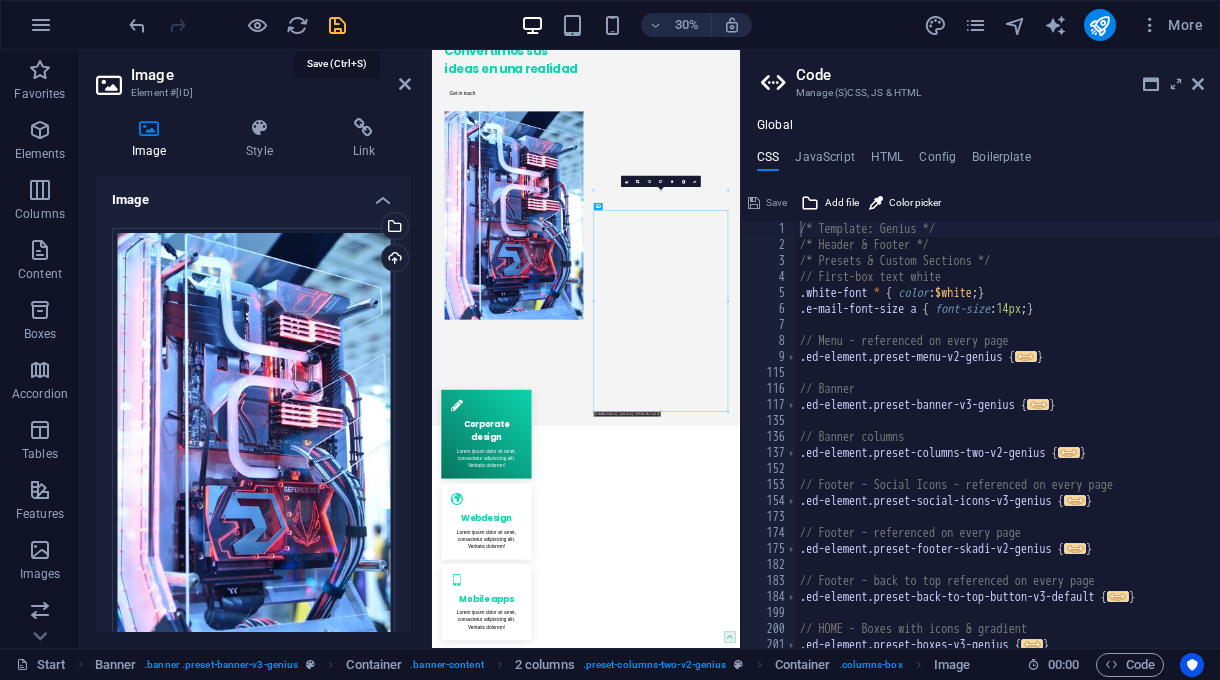 click at bounding box center (337, 25) 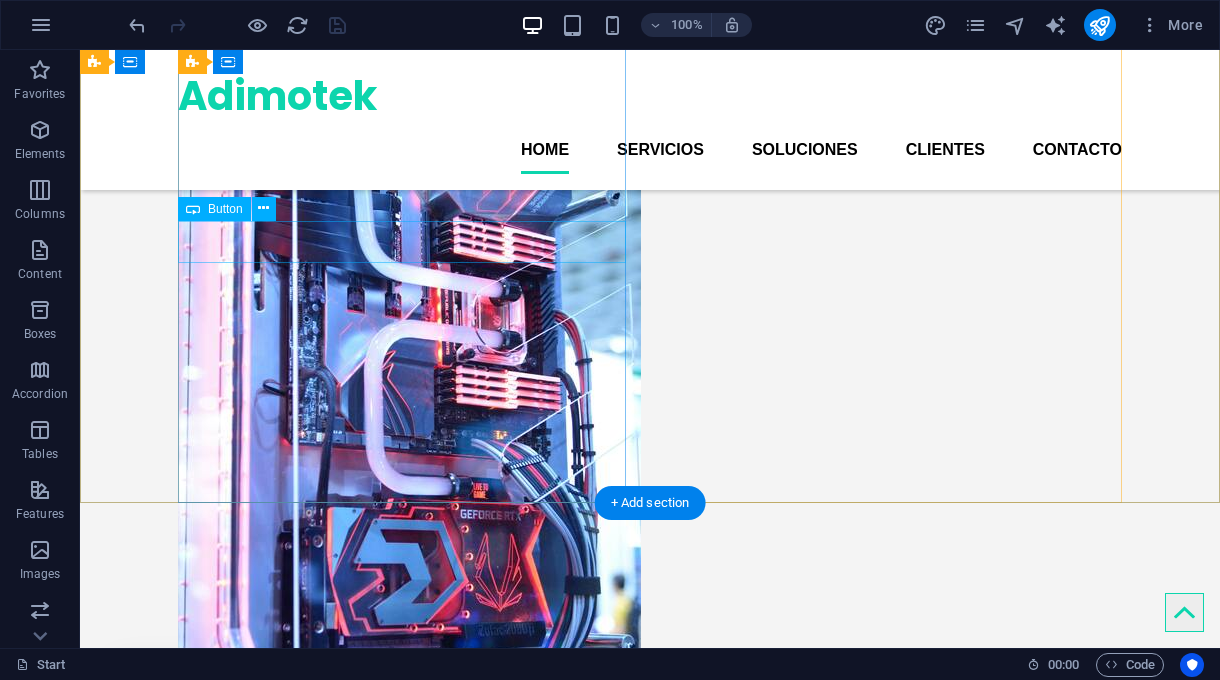 scroll, scrollTop: 311, scrollLeft: 0, axis: vertical 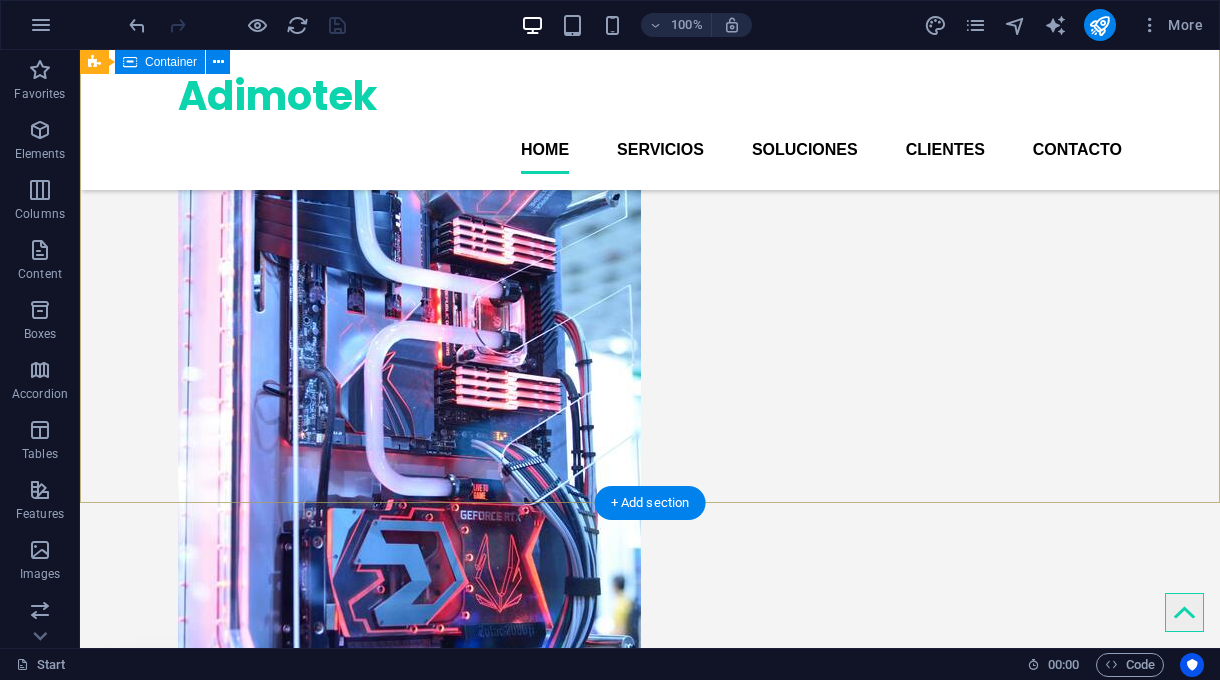 click on "Convertimos sus ideas en una realidad Get in touch" at bounding box center (650, 302) 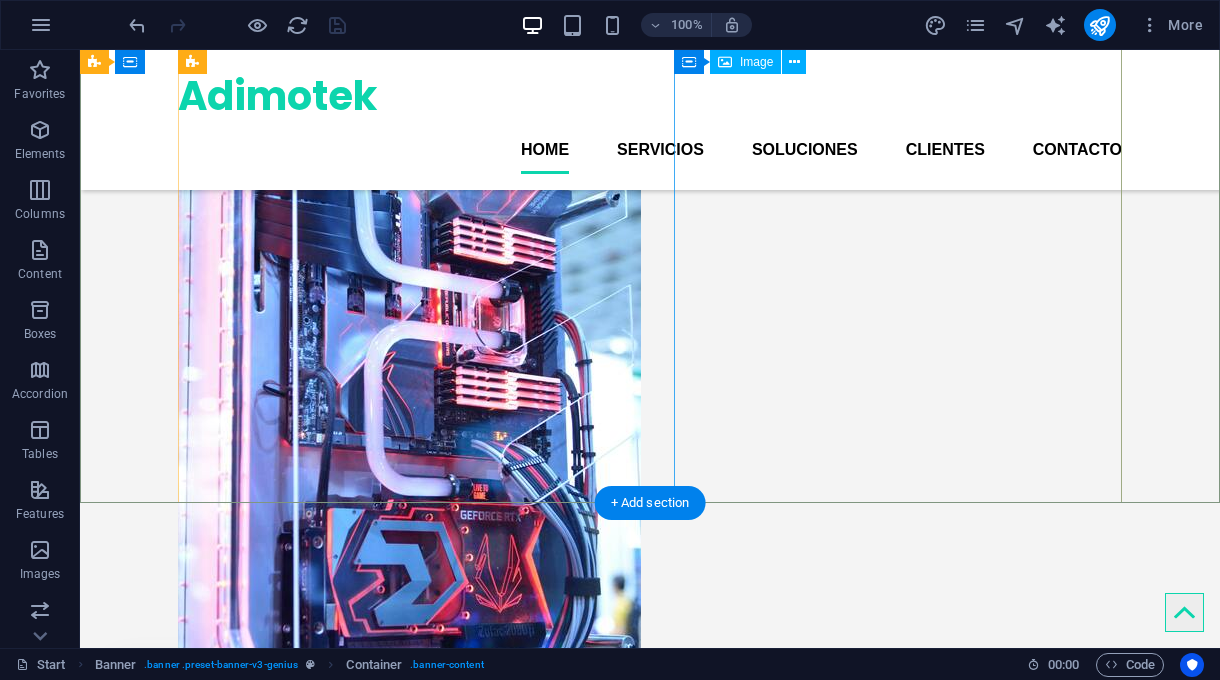 click at bounding box center [402, 426] 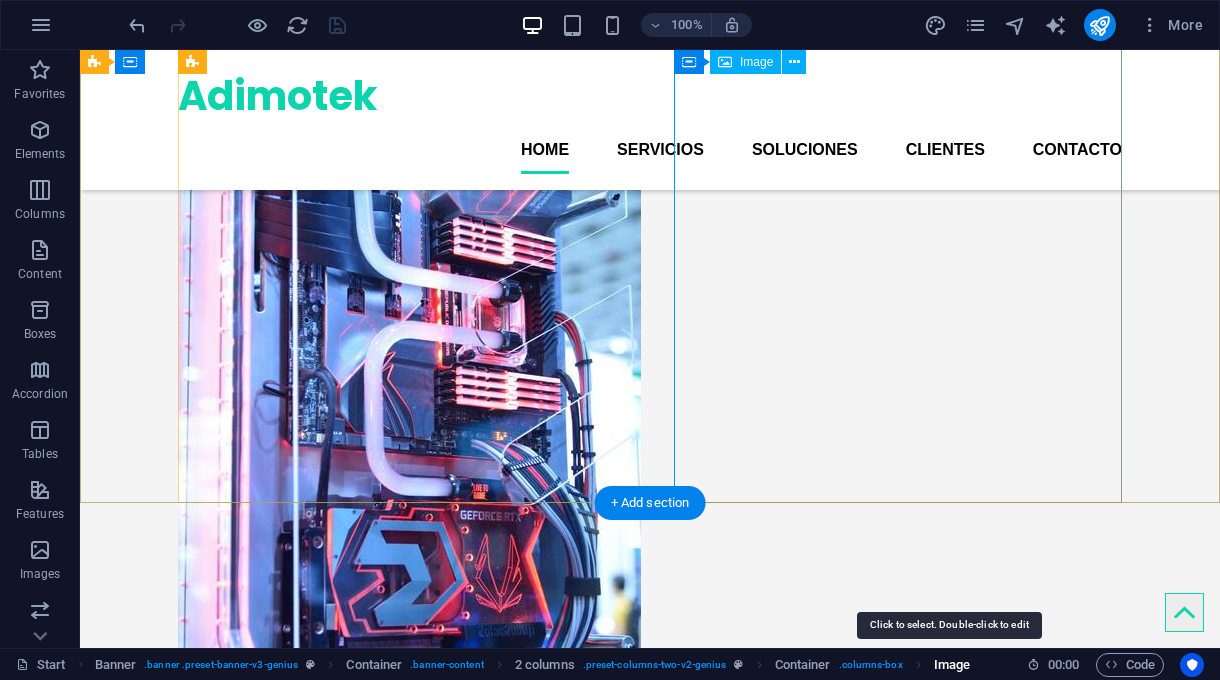 click on "Image" at bounding box center [952, 665] 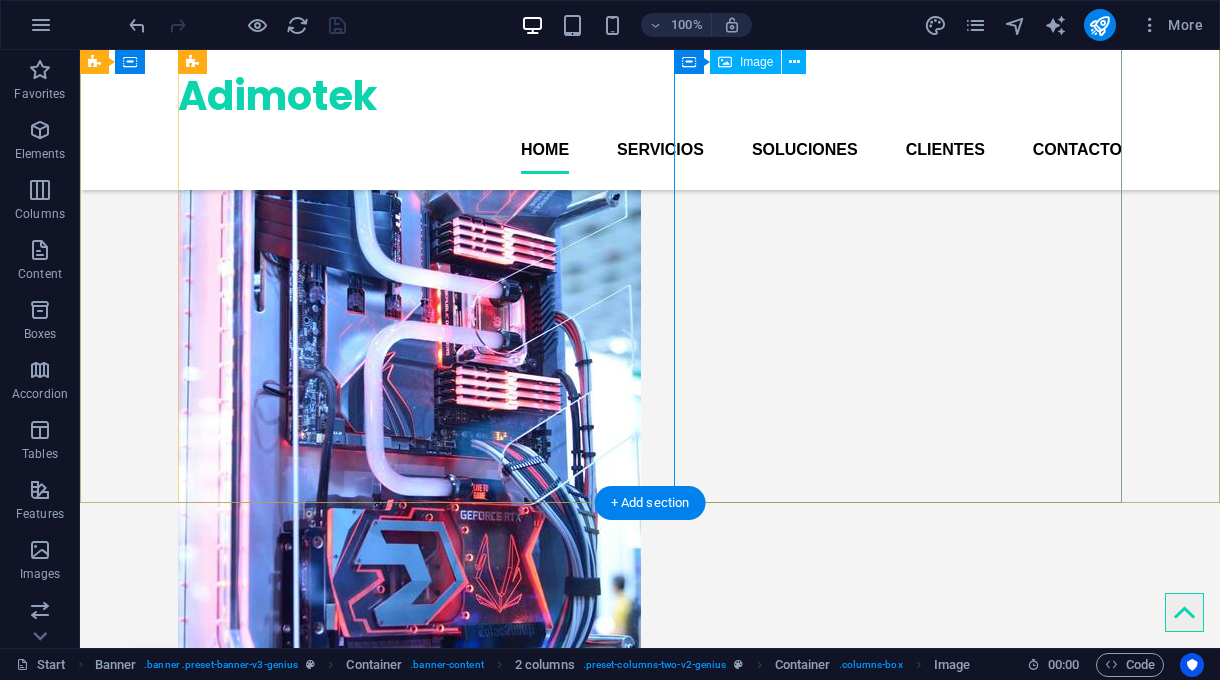 click at bounding box center [402, 426] 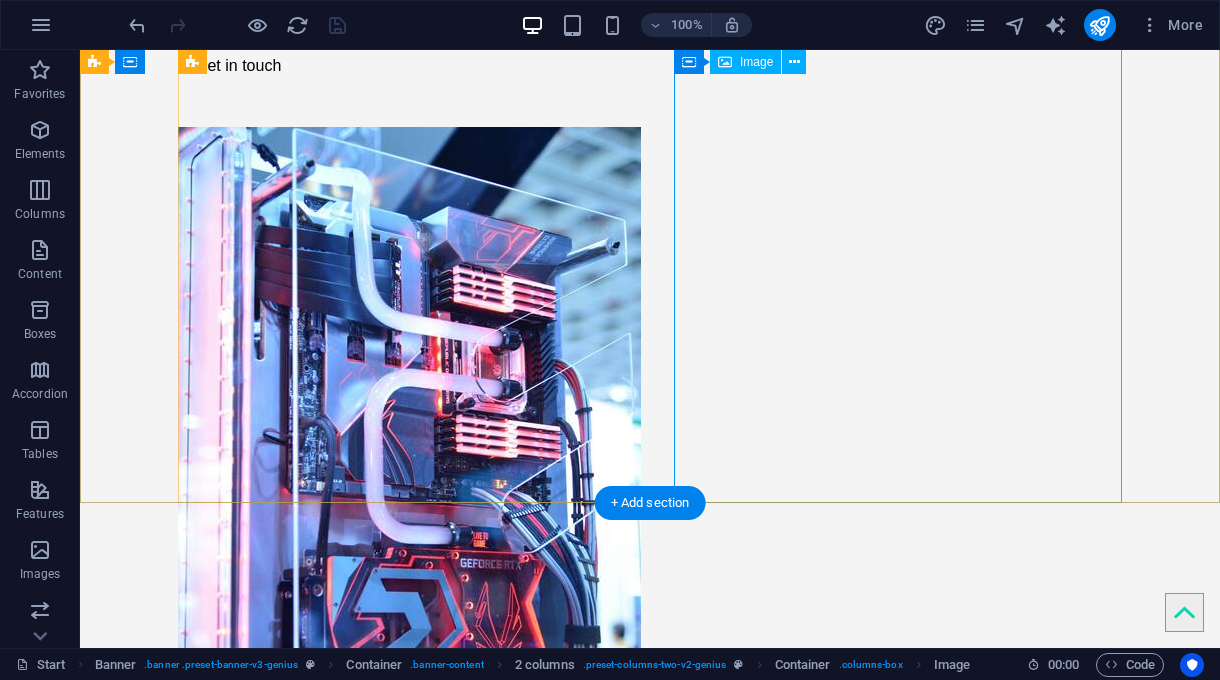 select on "px" 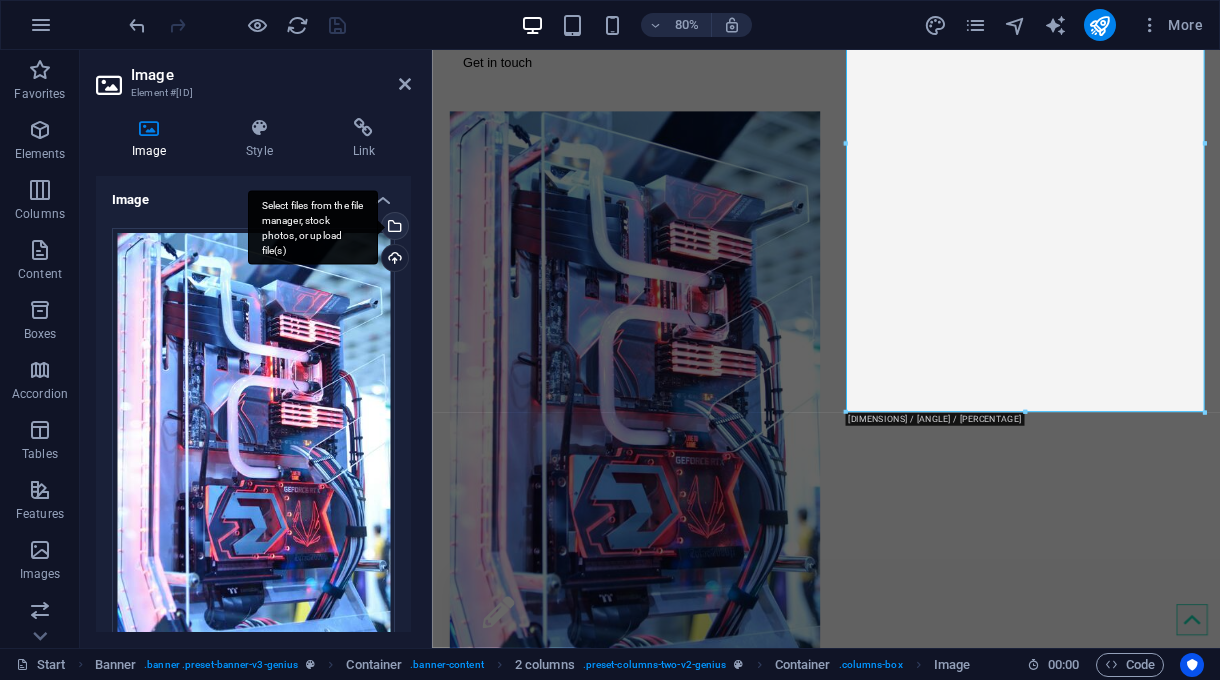 click on "Select files from the file manager, stock photos, or upload file(s)" at bounding box center [393, 228] 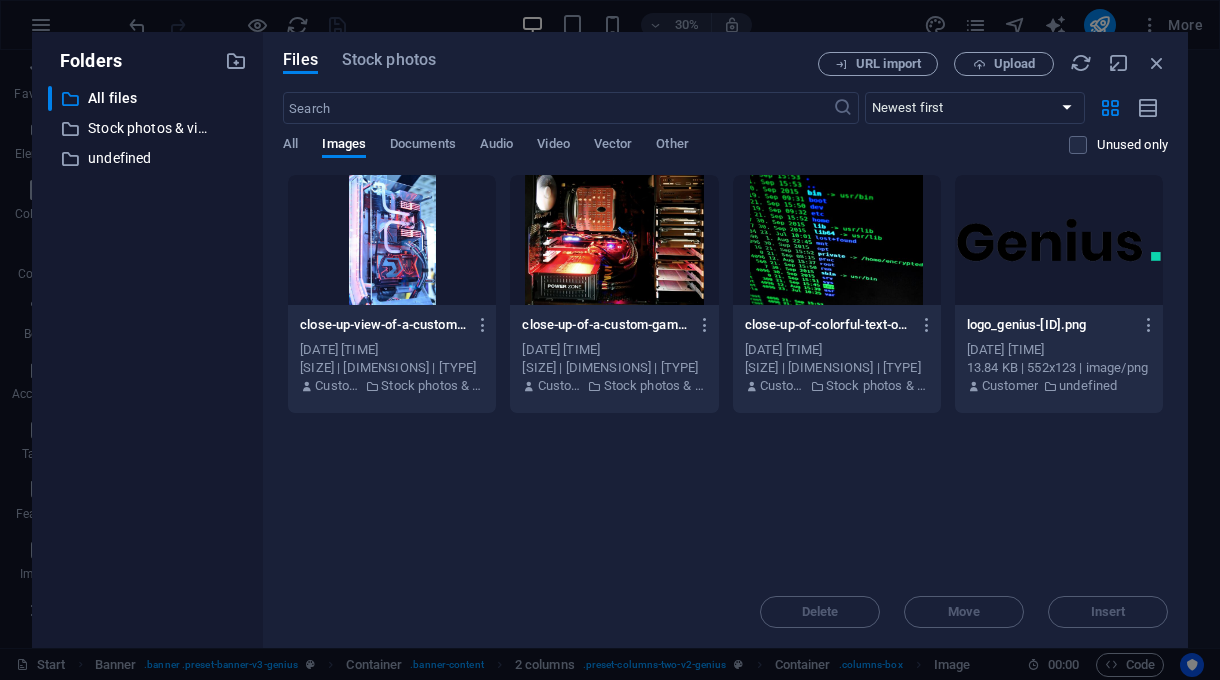 click at bounding box center (614, 240) 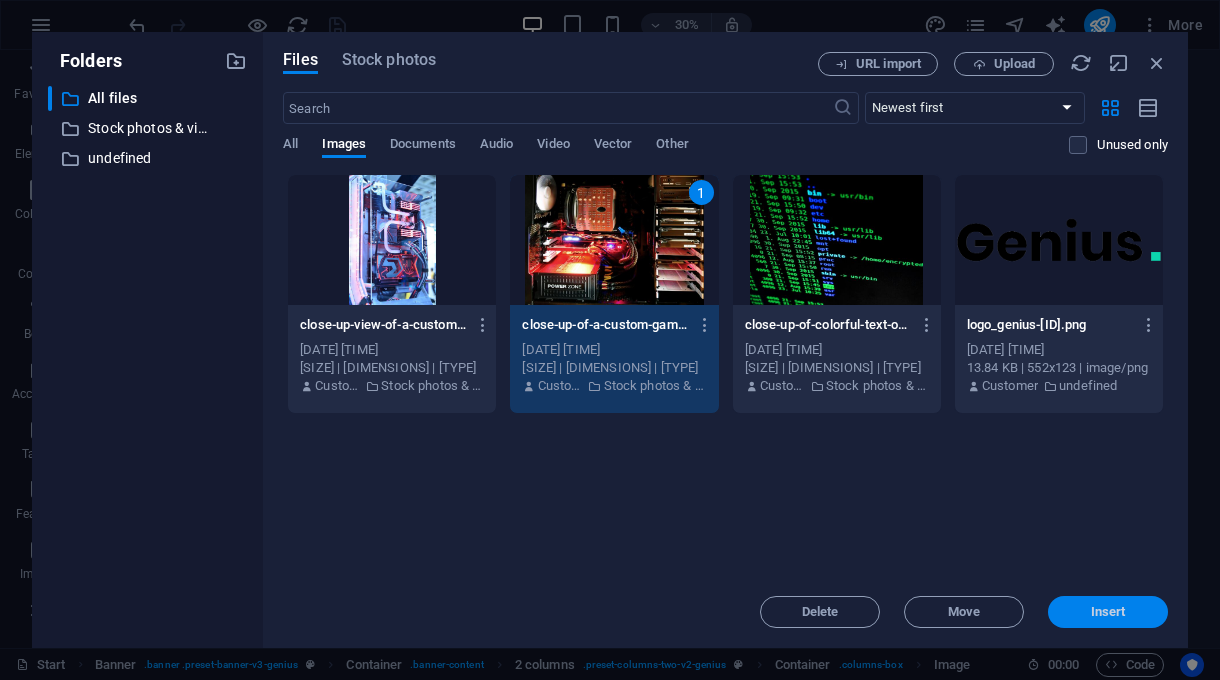 click on "Insert" at bounding box center [1108, 612] 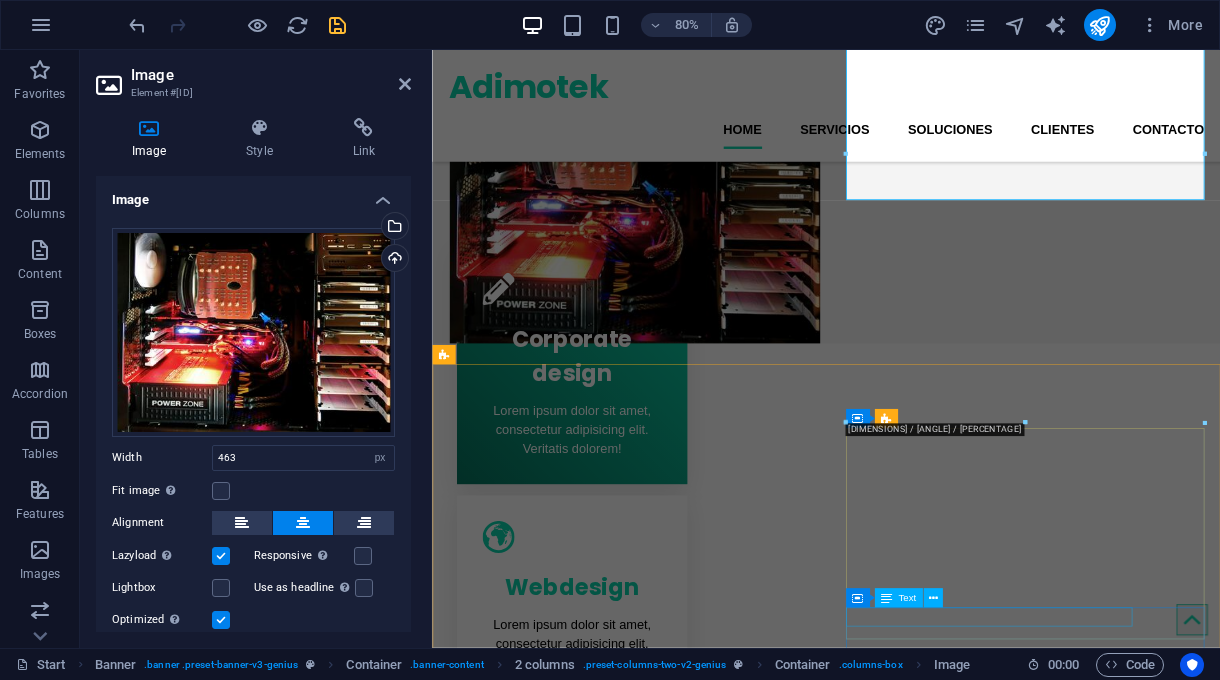 scroll, scrollTop: 298, scrollLeft: 0, axis: vertical 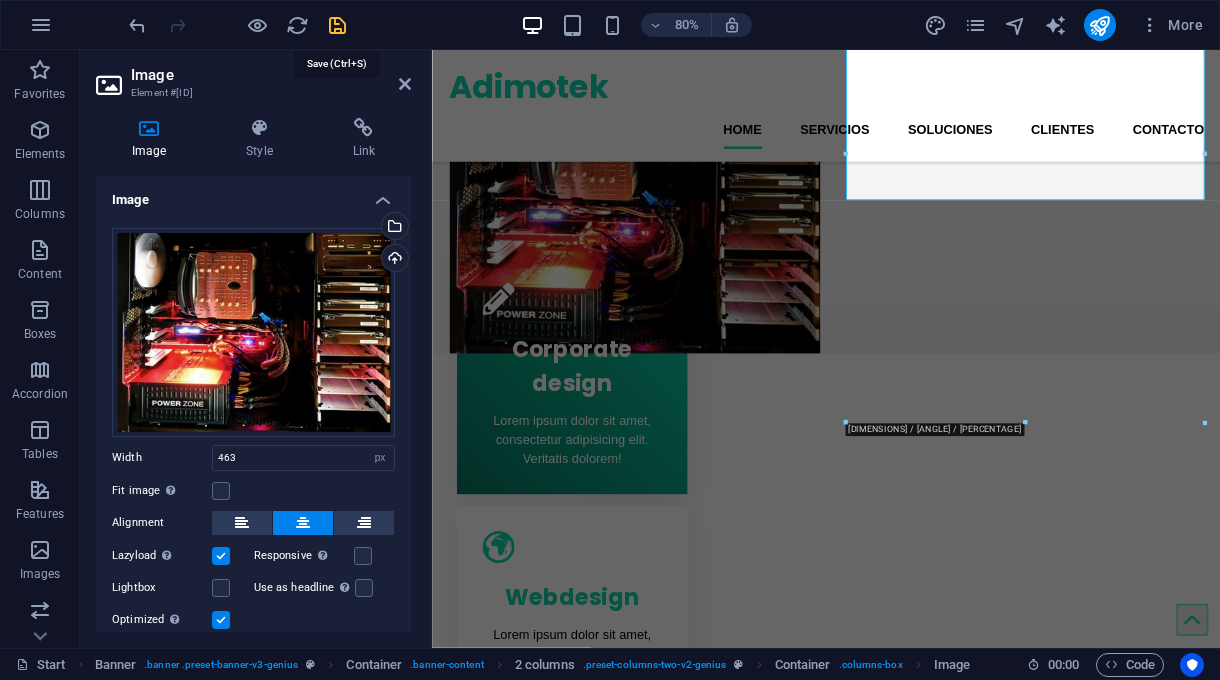 click at bounding box center [337, 25] 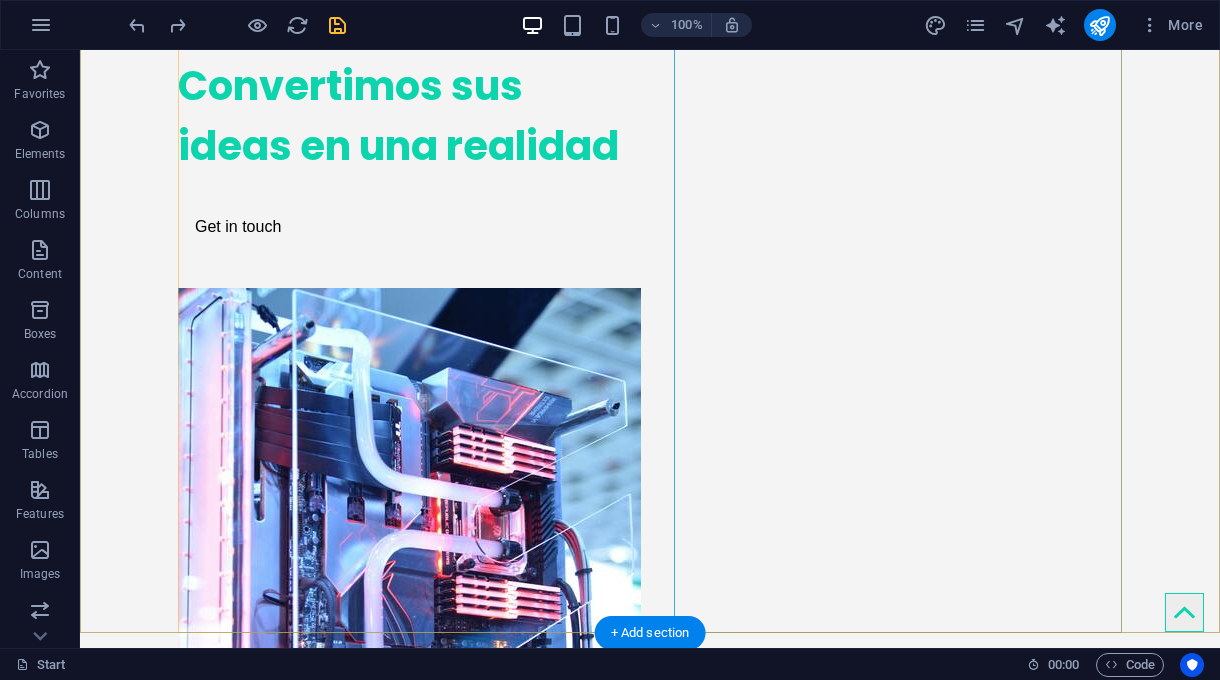 scroll, scrollTop: 181, scrollLeft: 0, axis: vertical 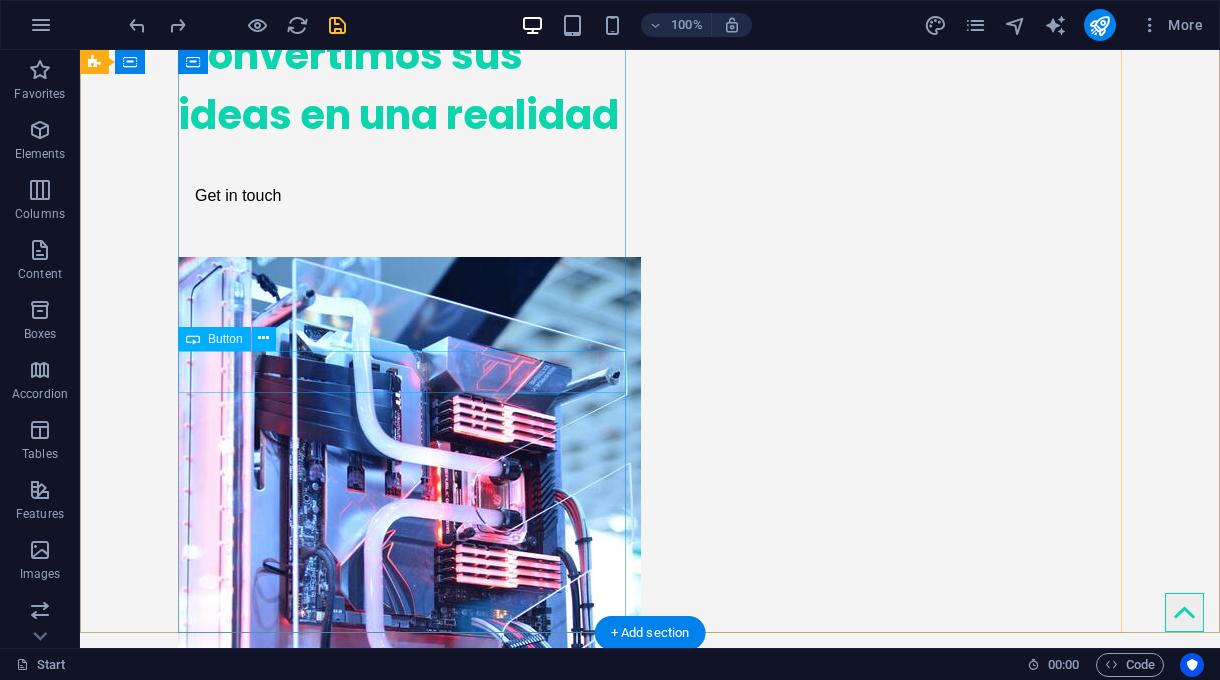 click on "Get in touch" at bounding box center [402, 196] 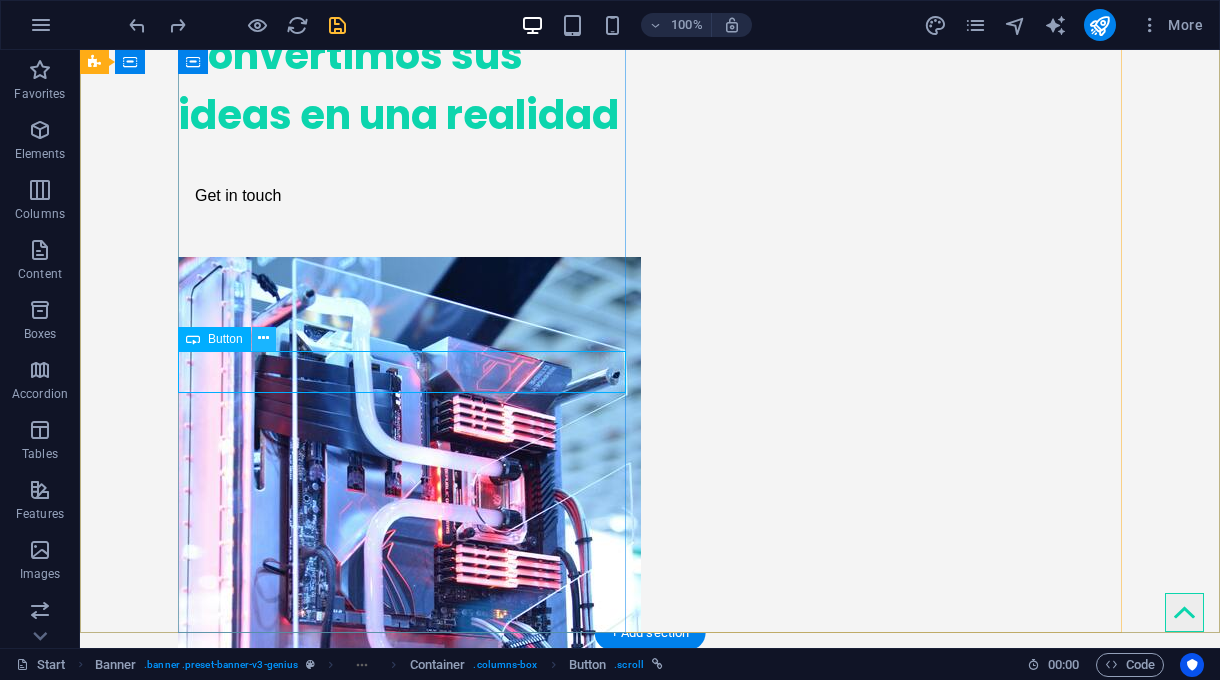 click at bounding box center [263, 338] 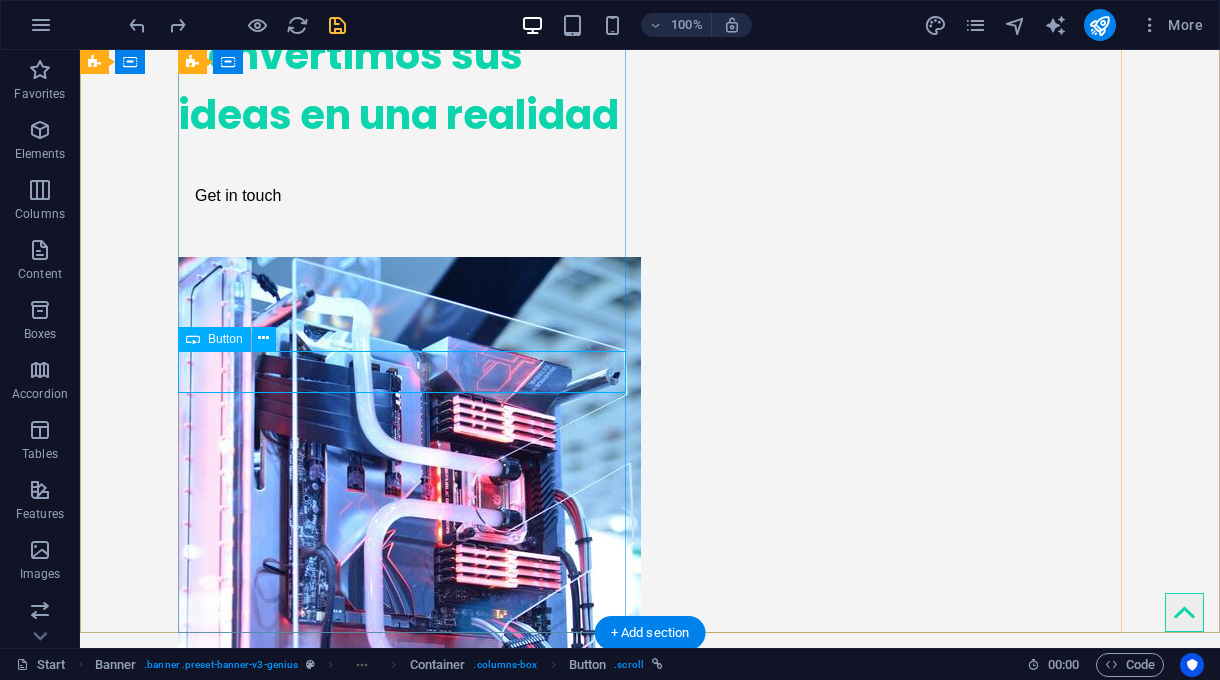 click on "Get in touch" at bounding box center [402, 196] 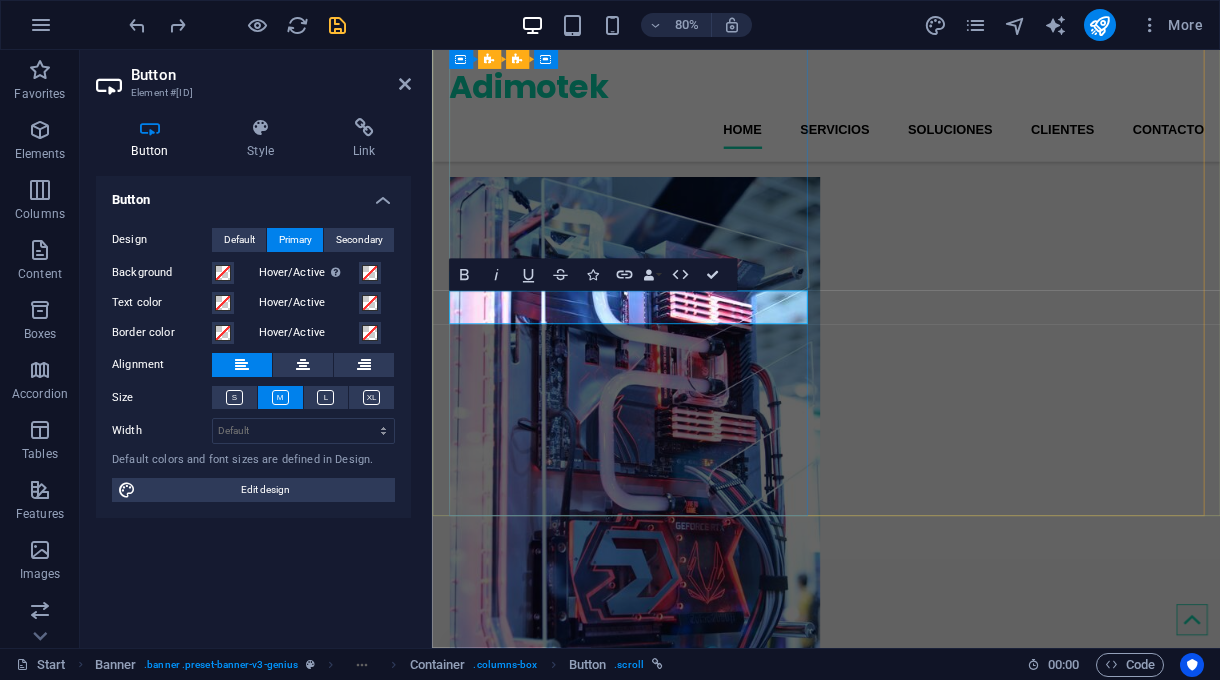 click on "Get in touch" at bounding box center [513, 148] 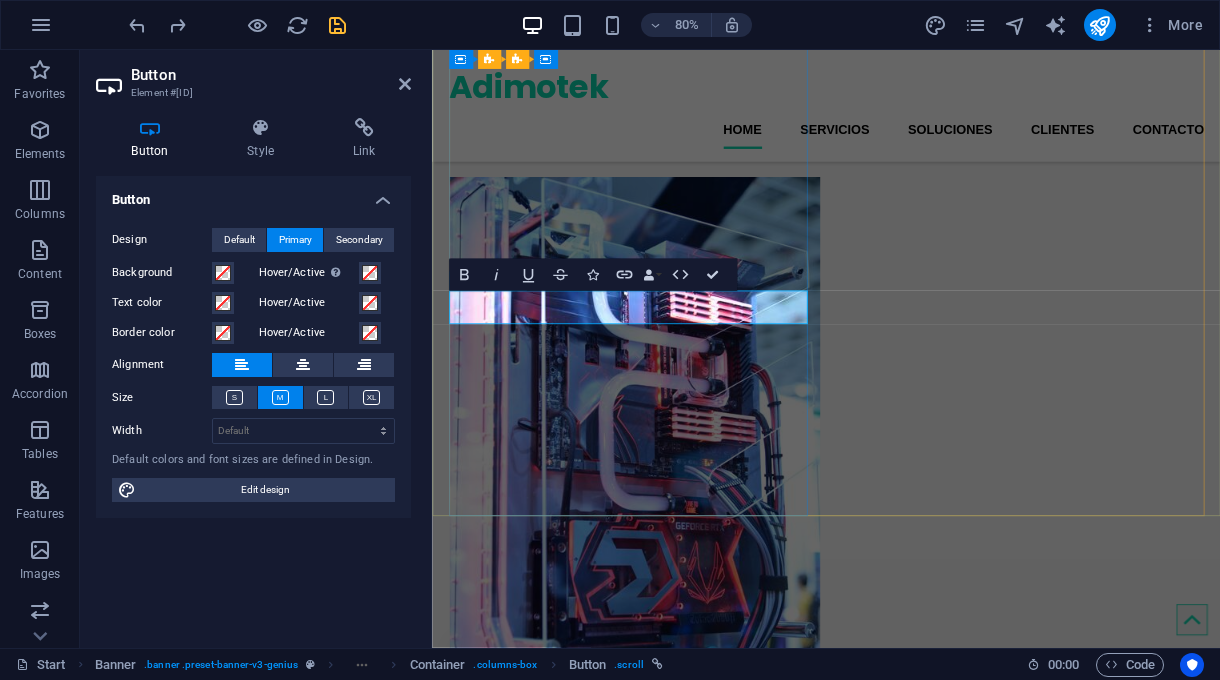 type 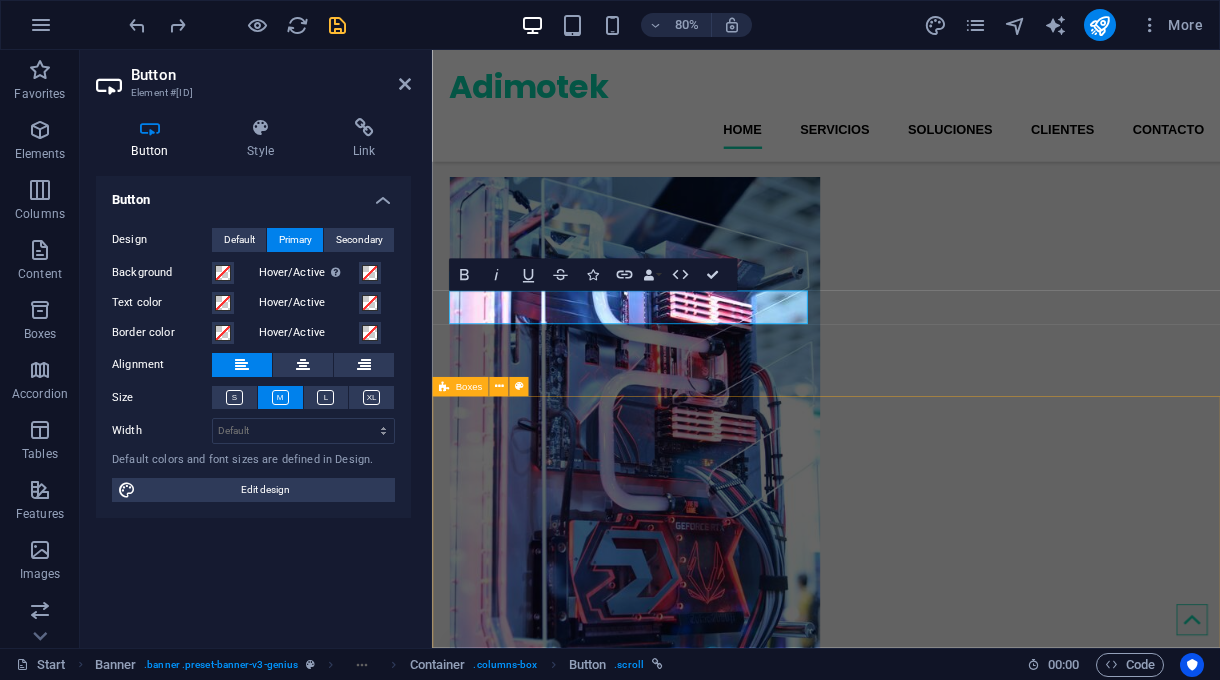 click on "Corporate design Lorem ipsum dolor sit amet, consectetur adipisicing elit. Veritatis dolorem! Webdesign Lorem ipsum dolor sit amet, consectetur adipisicing elit. Veritatis dolorem! Mobile apps Lorem ipsum dolor sit amet, consectetur adipisicing elit. Veritatis dolorem!" at bounding box center (924, 1199) 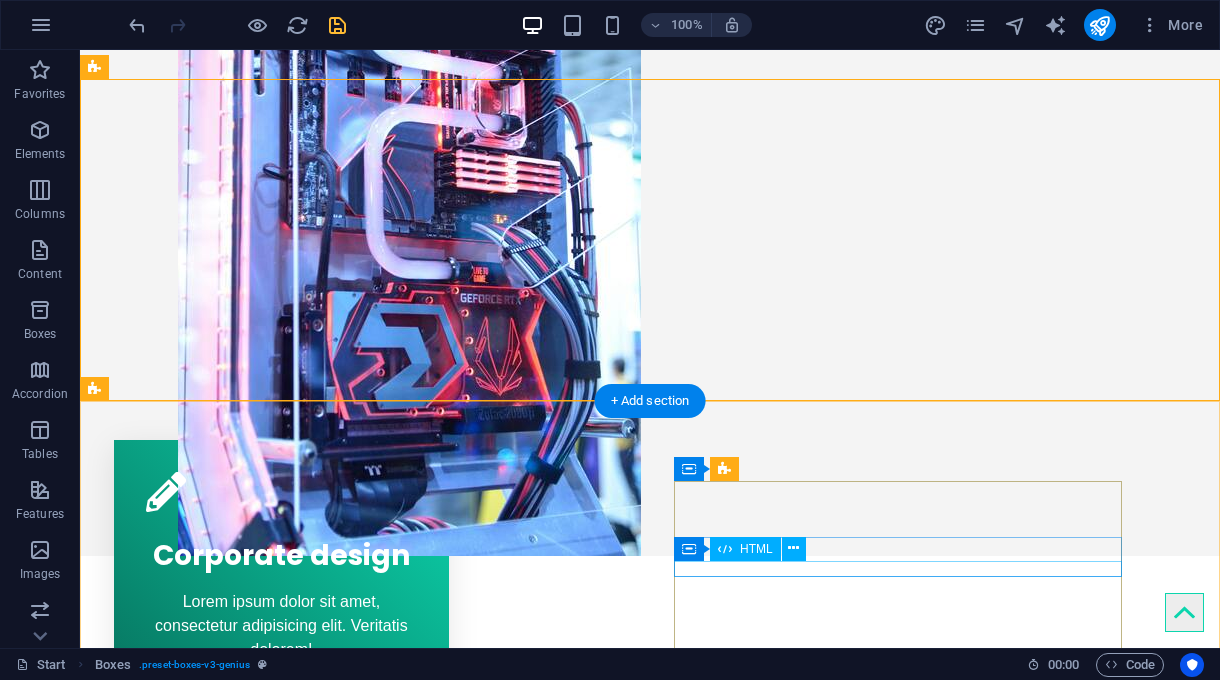 scroll, scrollTop: 586, scrollLeft: 0, axis: vertical 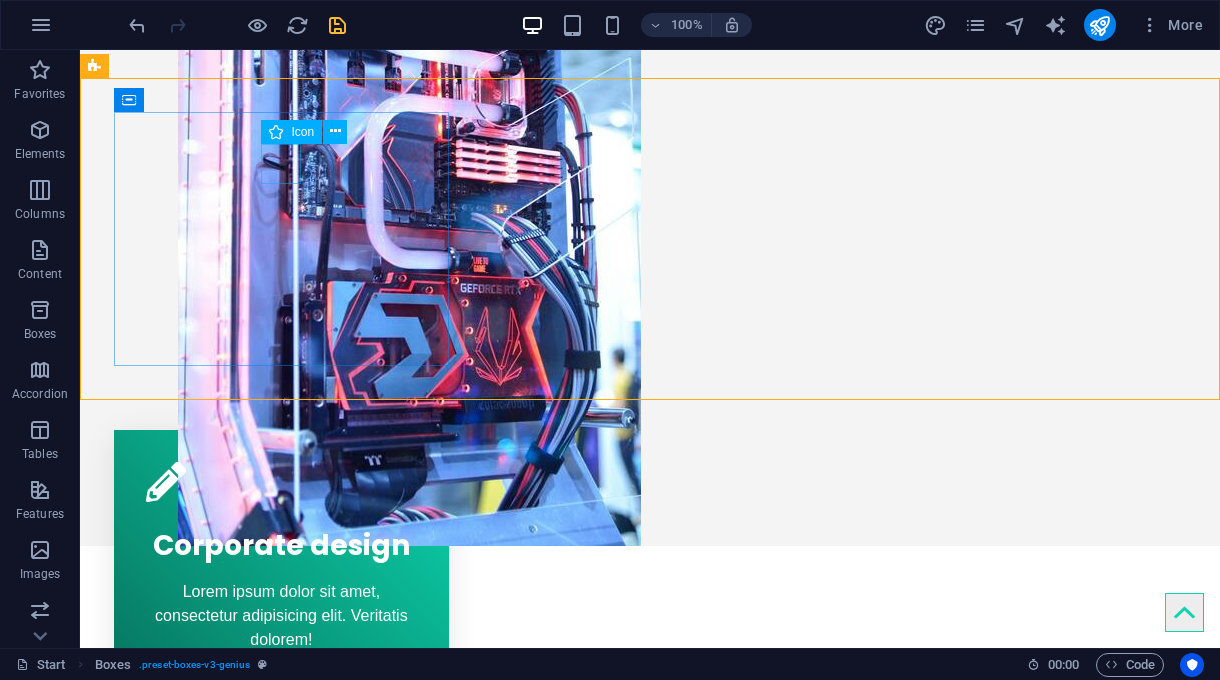 click on "Icon" at bounding box center [302, 132] 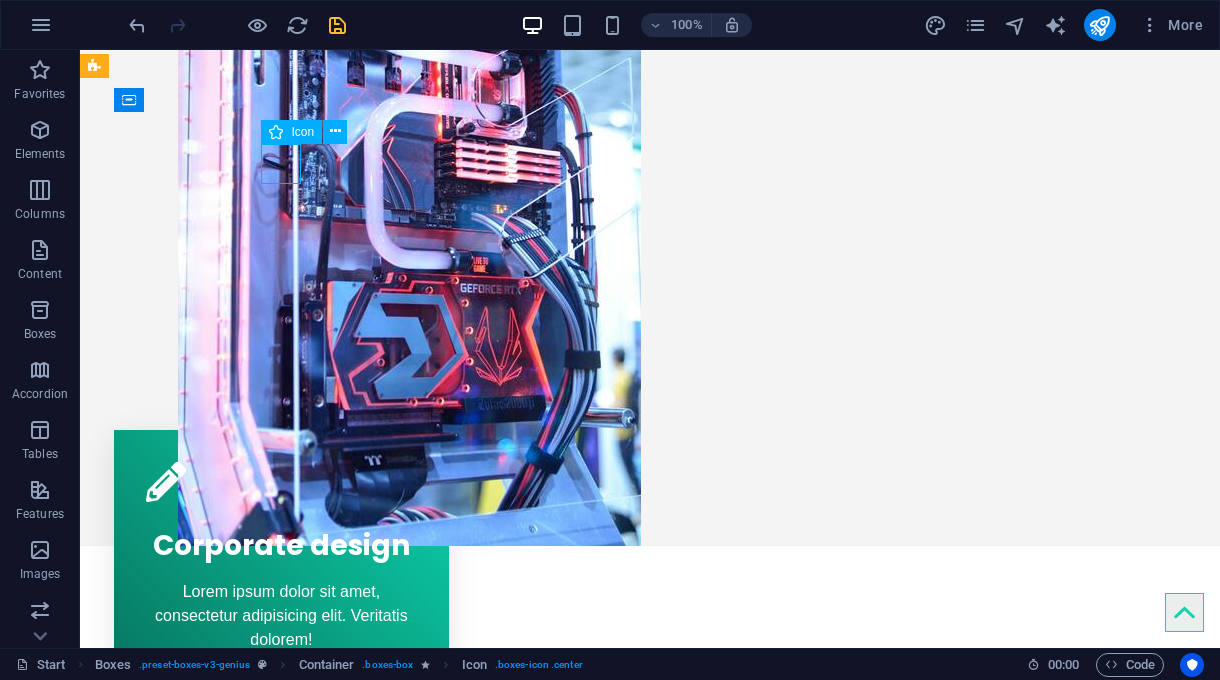 click on "Icon" at bounding box center [302, 132] 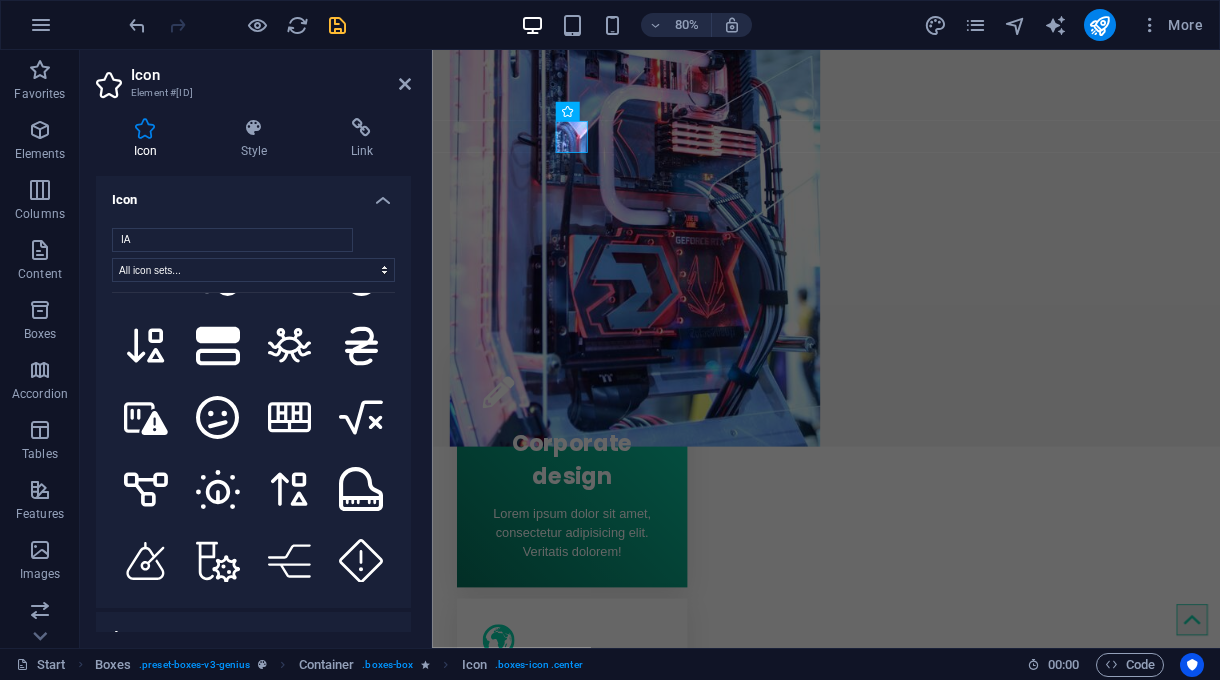 scroll, scrollTop: 7412, scrollLeft: 0, axis: vertical 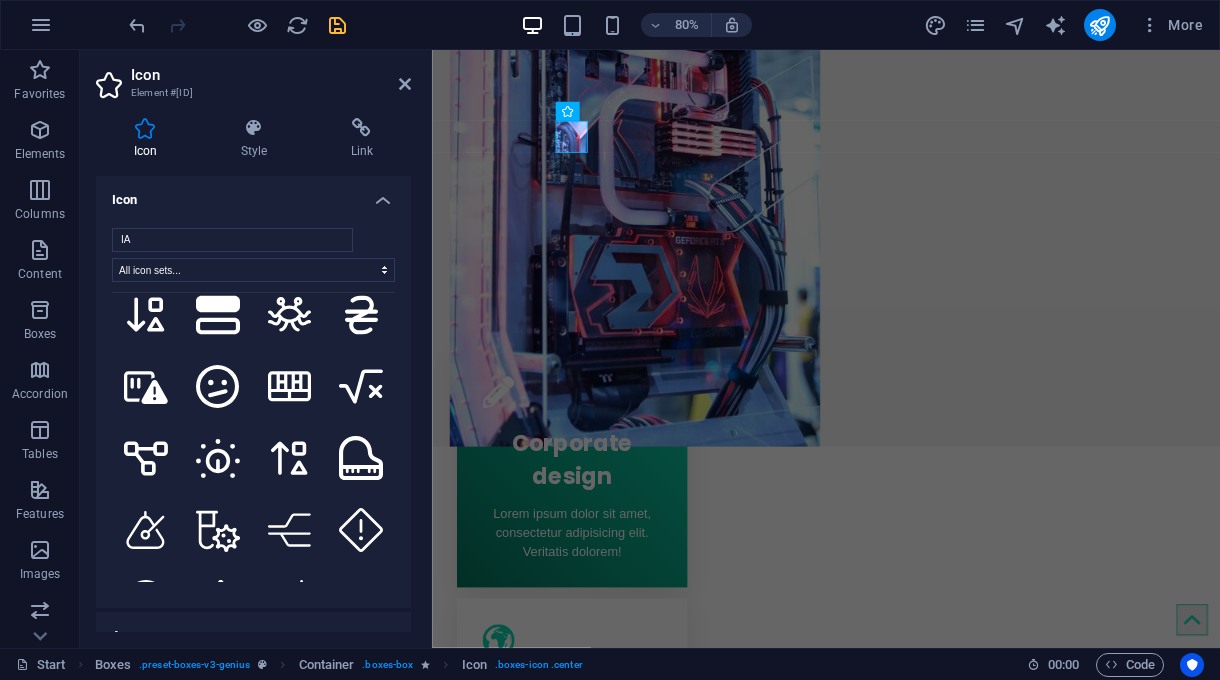 type on "I" 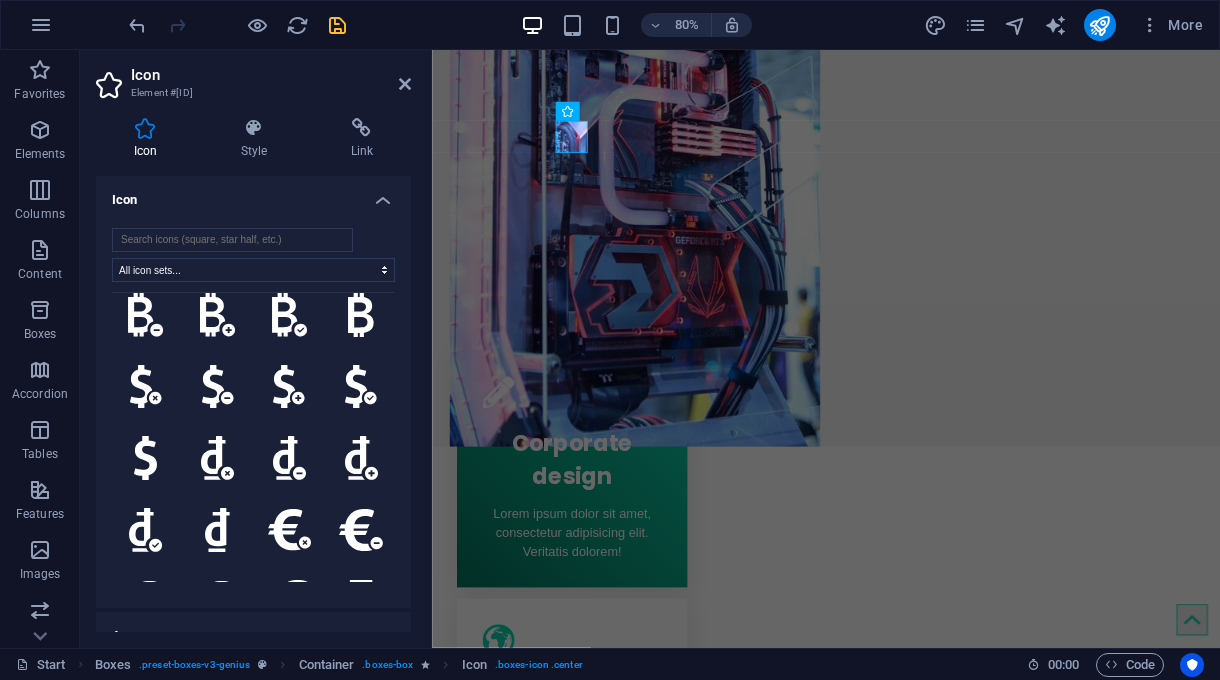 scroll, scrollTop: 0, scrollLeft: 0, axis: both 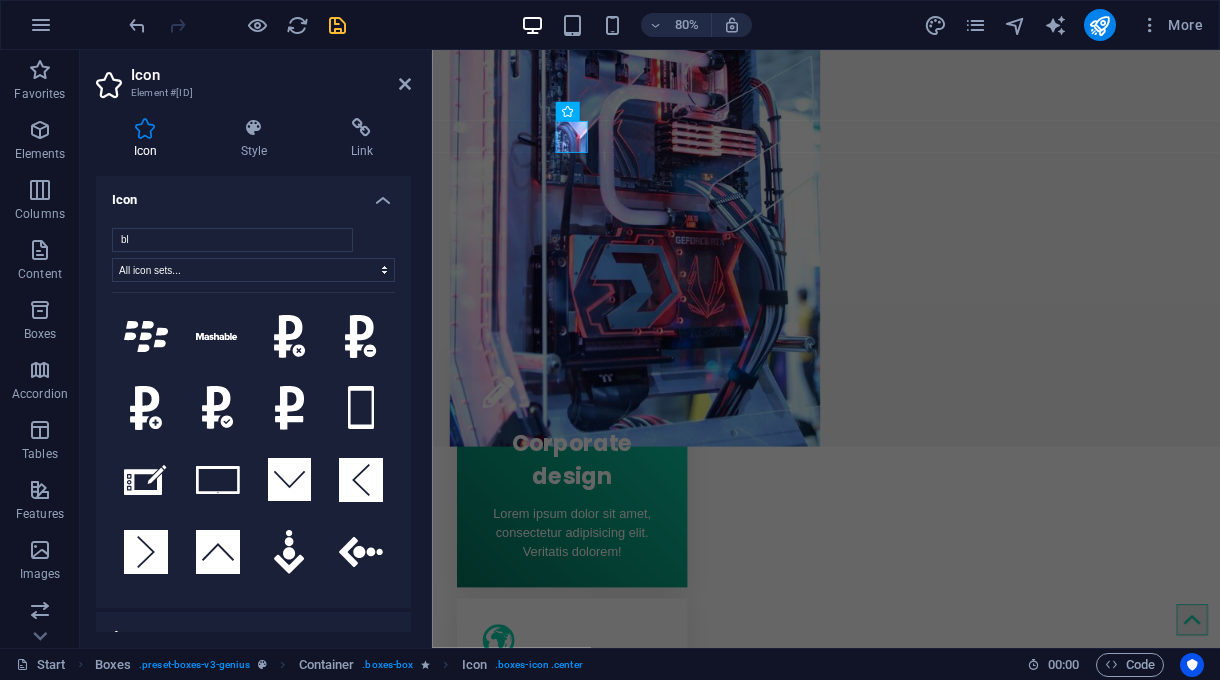 type on "b" 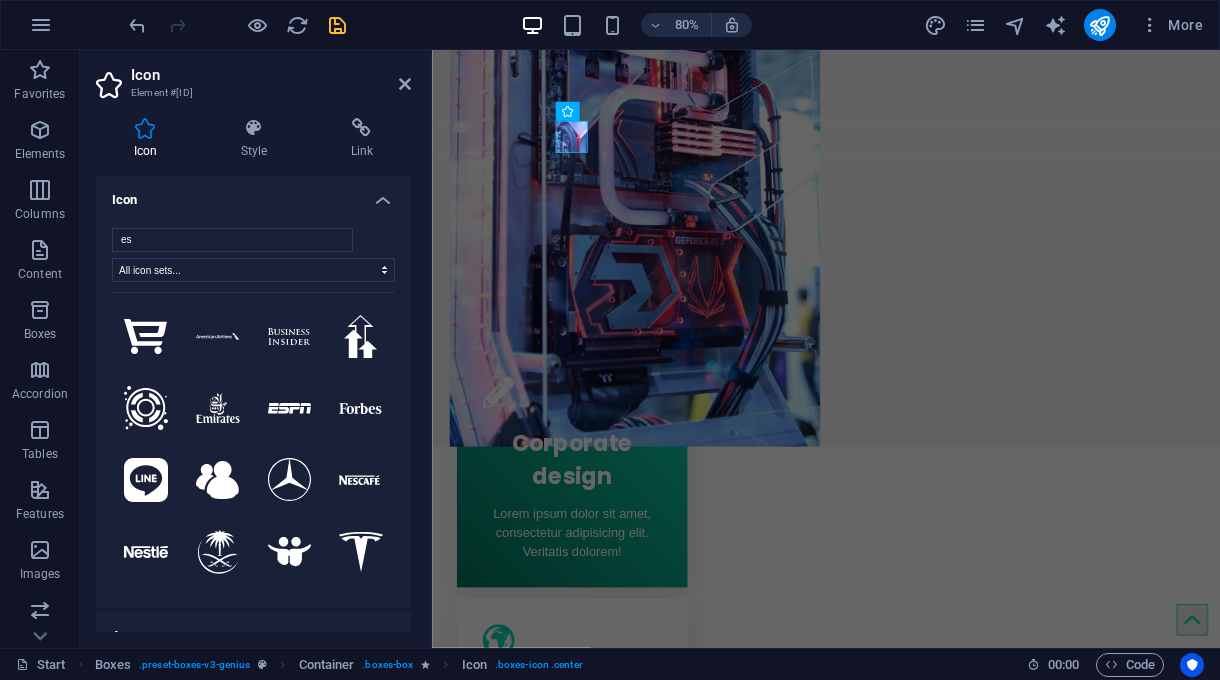 type on "e" 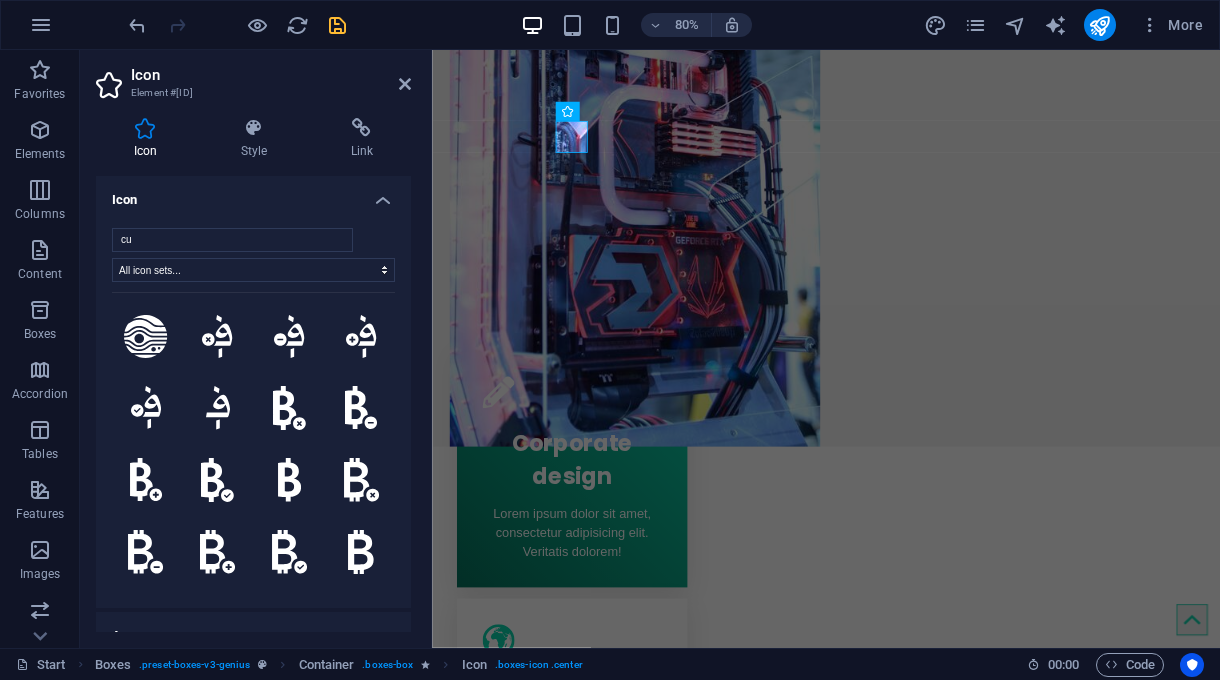 type on "c" 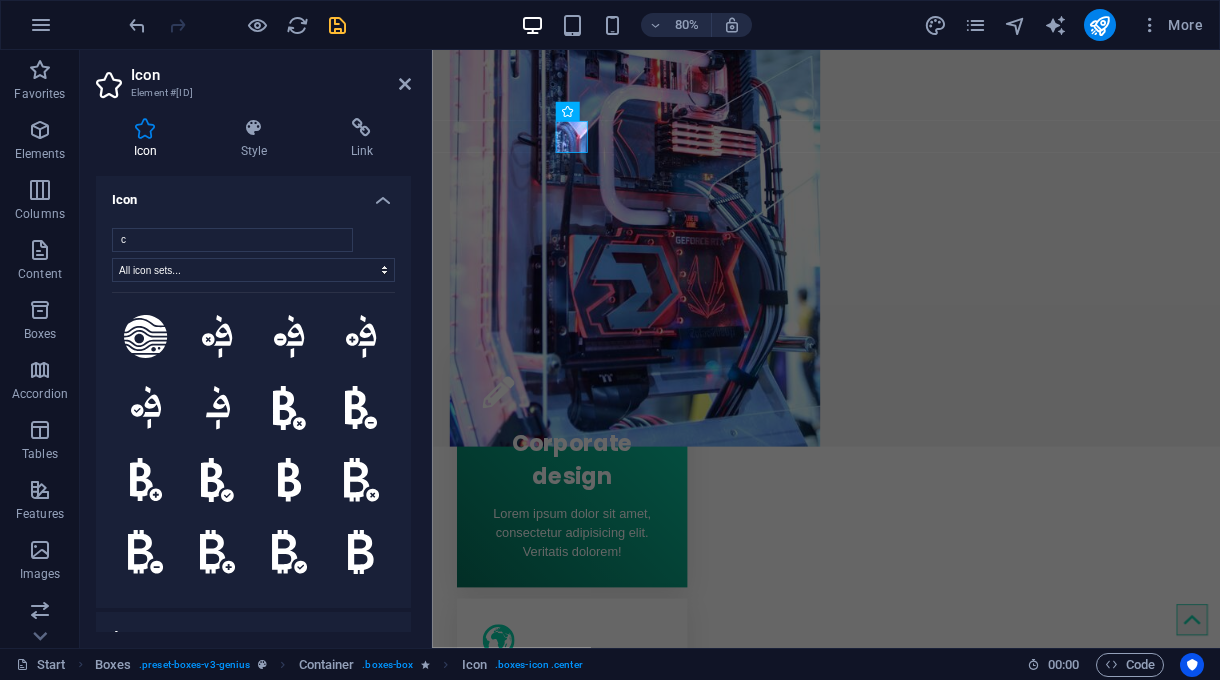 type 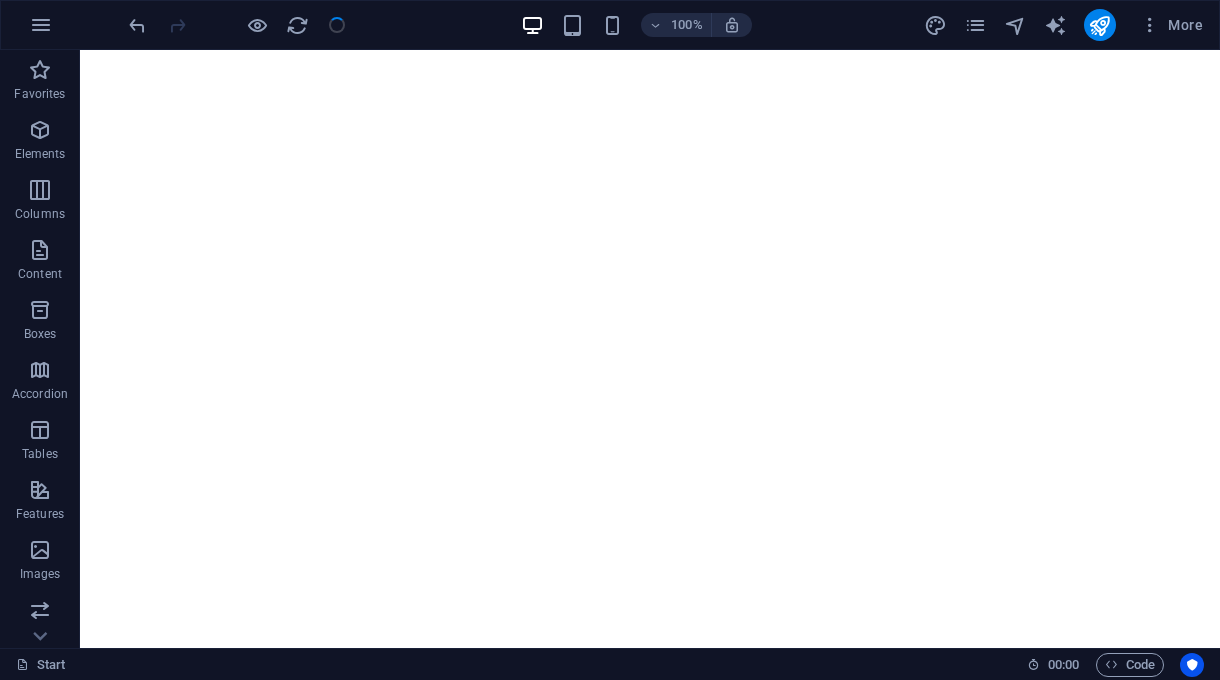 scroll, scrollTop: 0, scrollLeft: 0, axis: both 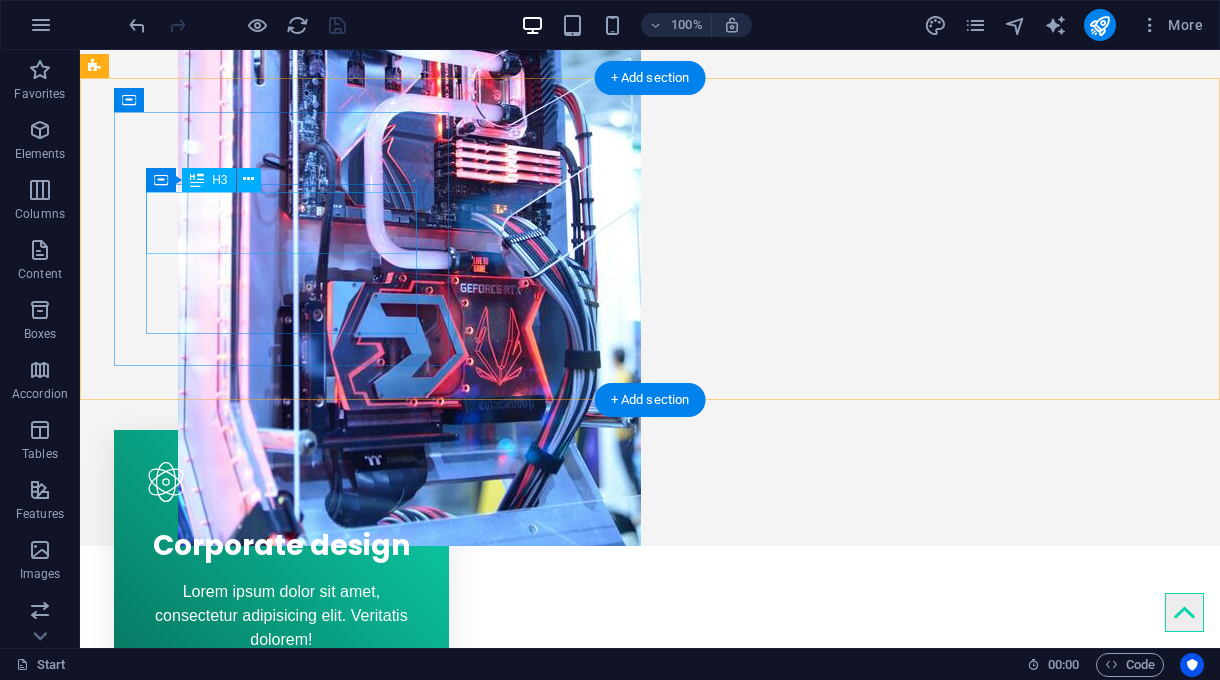 click on "Corporate design" at bounding box center [281, 541] 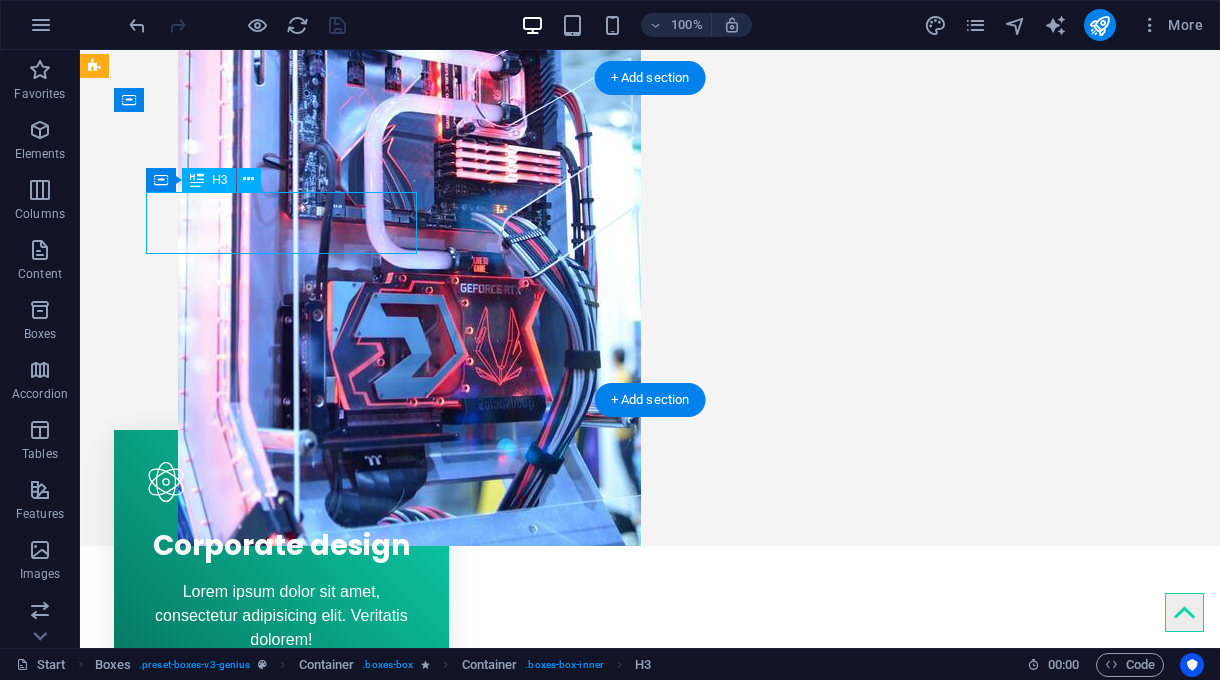 click on "Corporate design" at bounding box center [281, 541] 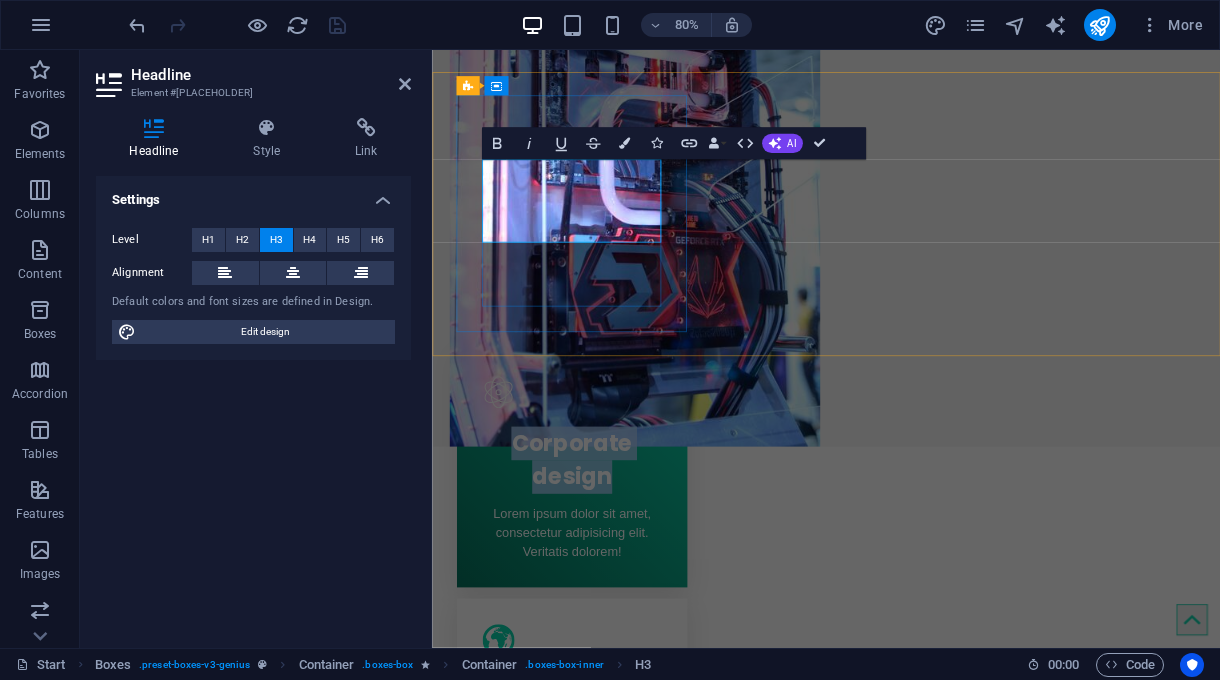 type 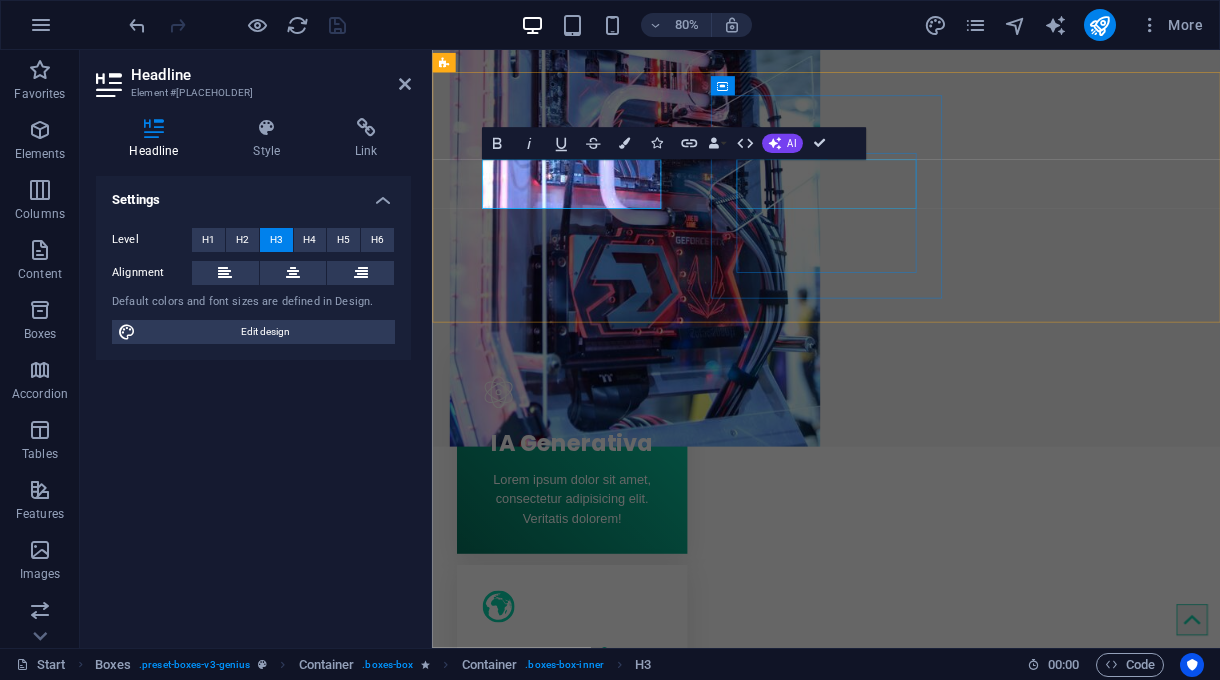 click on "Webdesign" at bounding box center [606, 805] 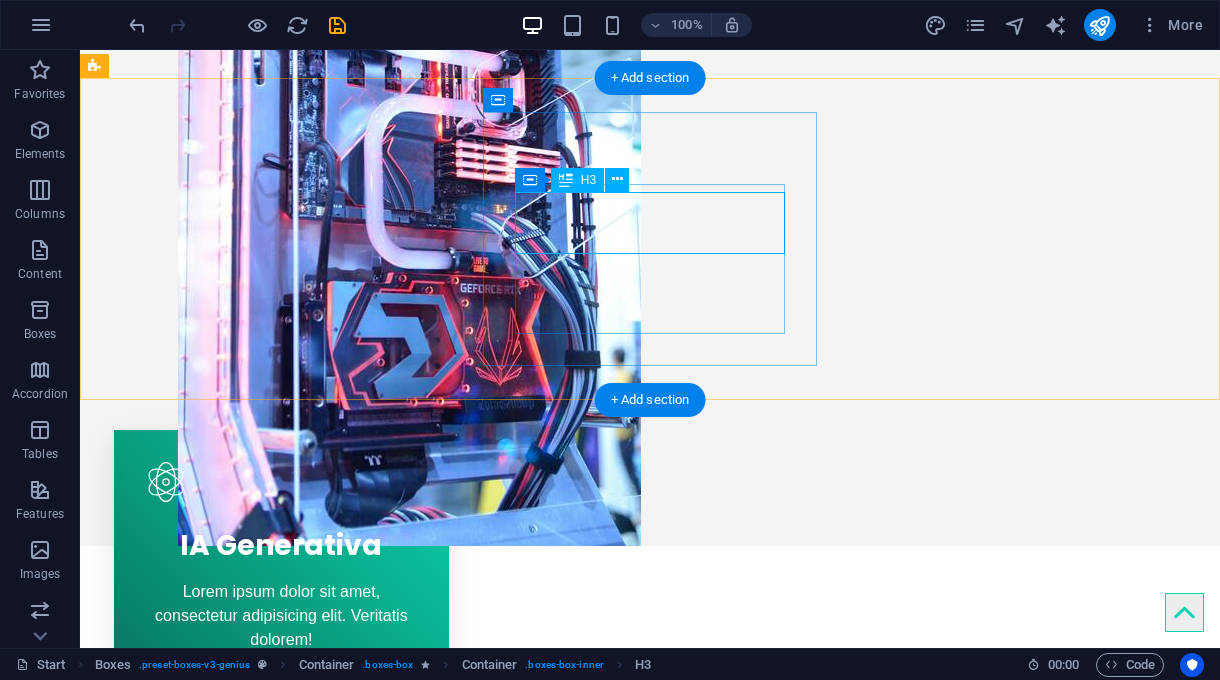 click on "Webdesign" at bounding box center [281, 812] 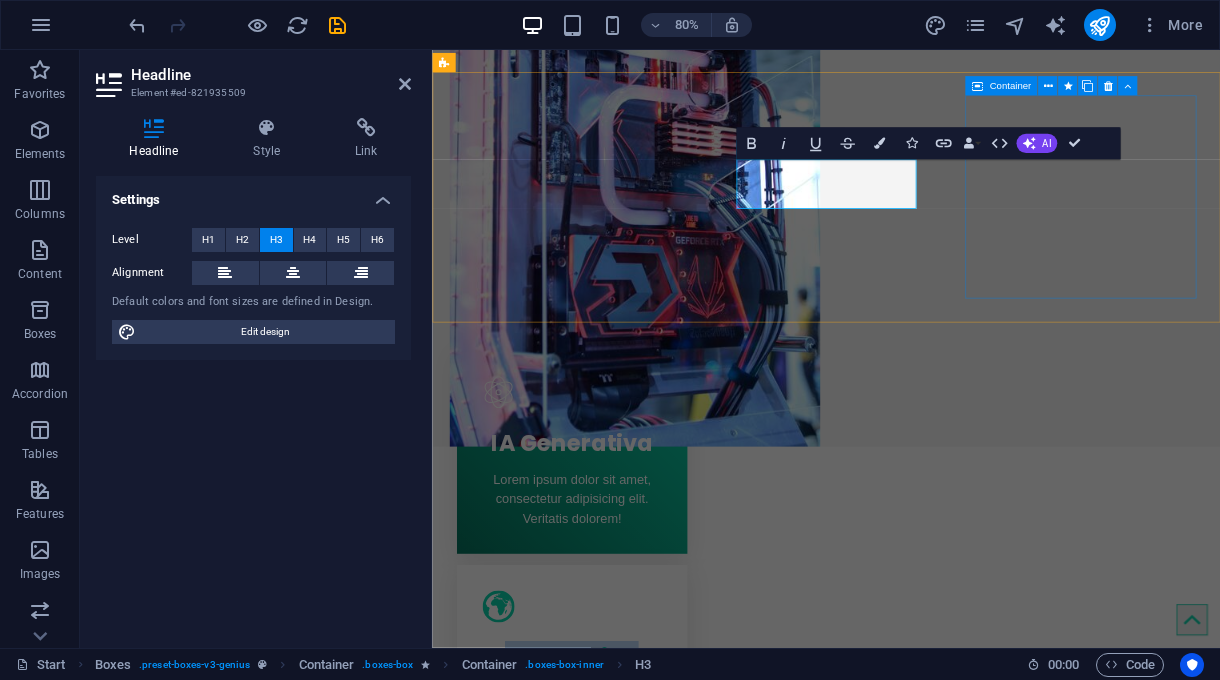 type 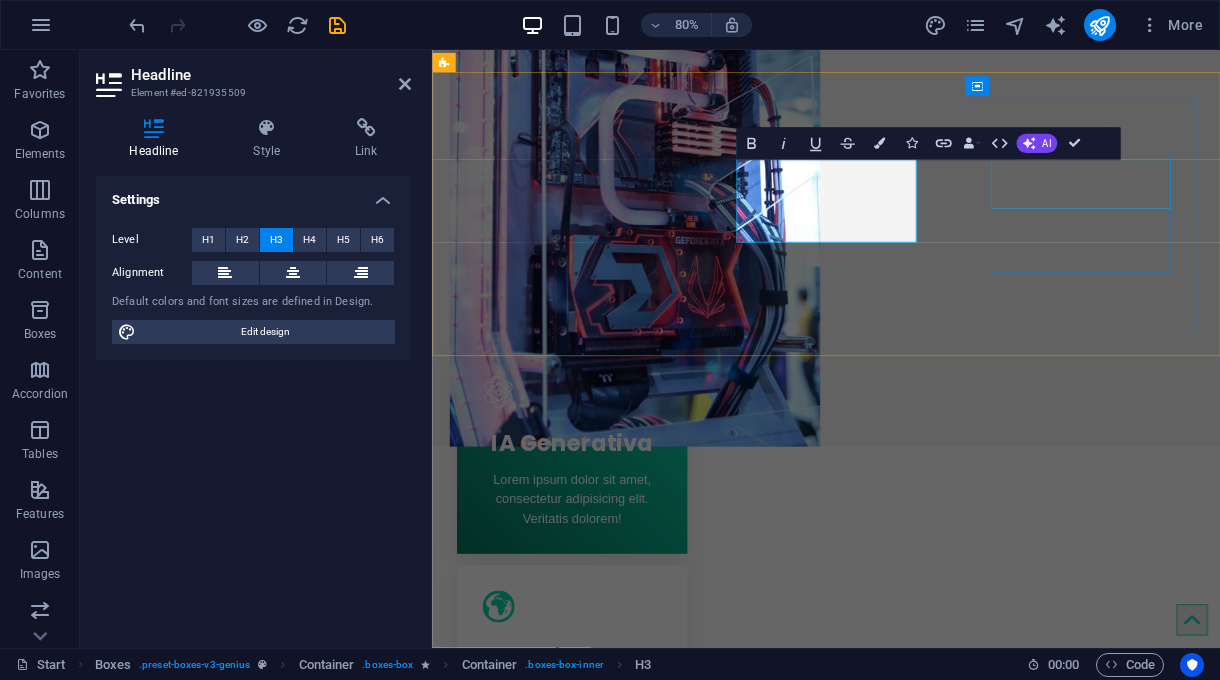 click on "Mobile apps" at bounding box center (606, 1116) 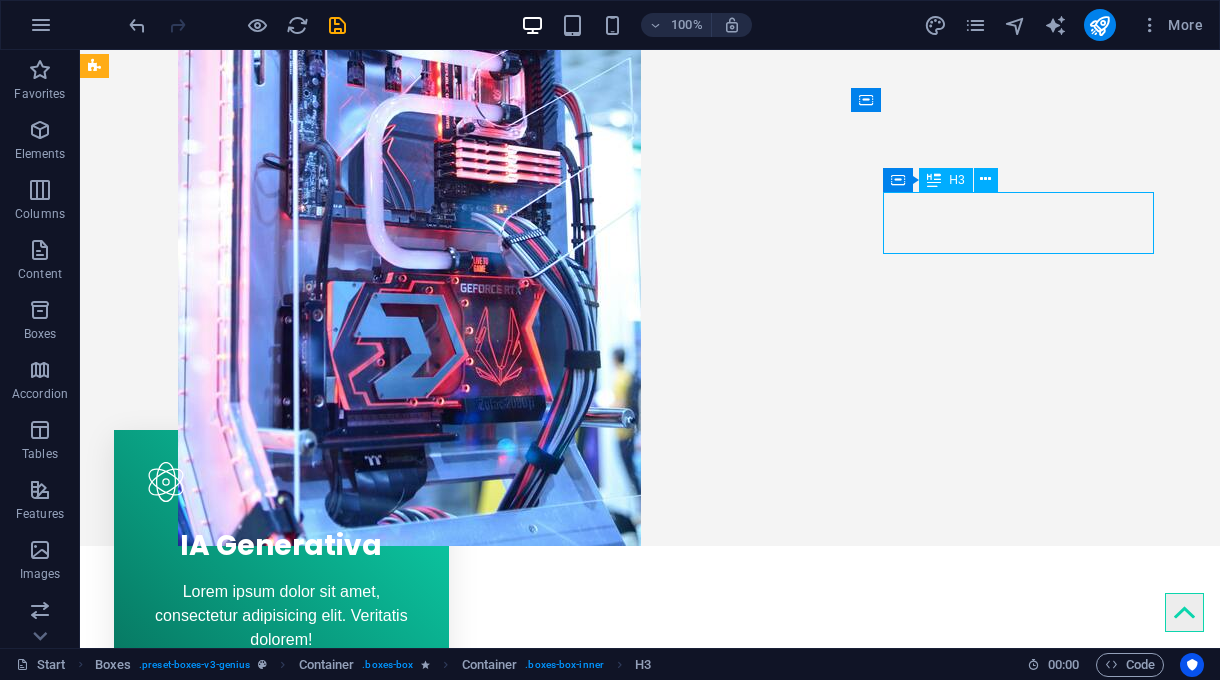 click on "Mobile apps" at bounding box center [281, 1125] 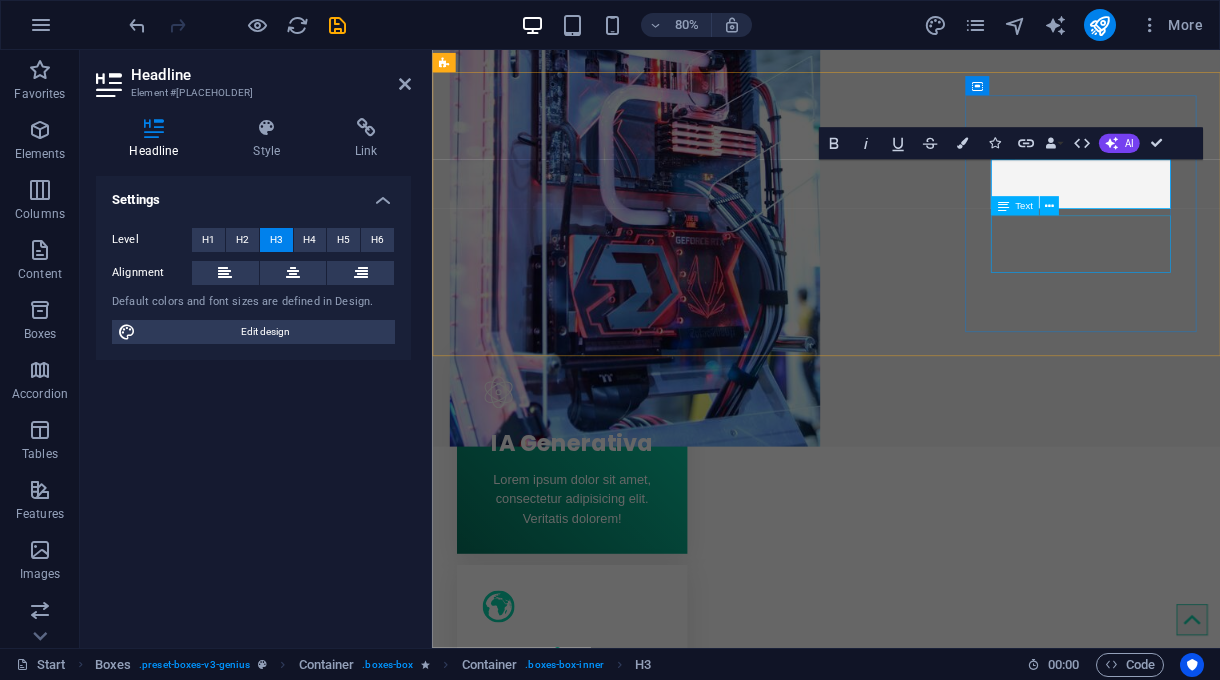 type 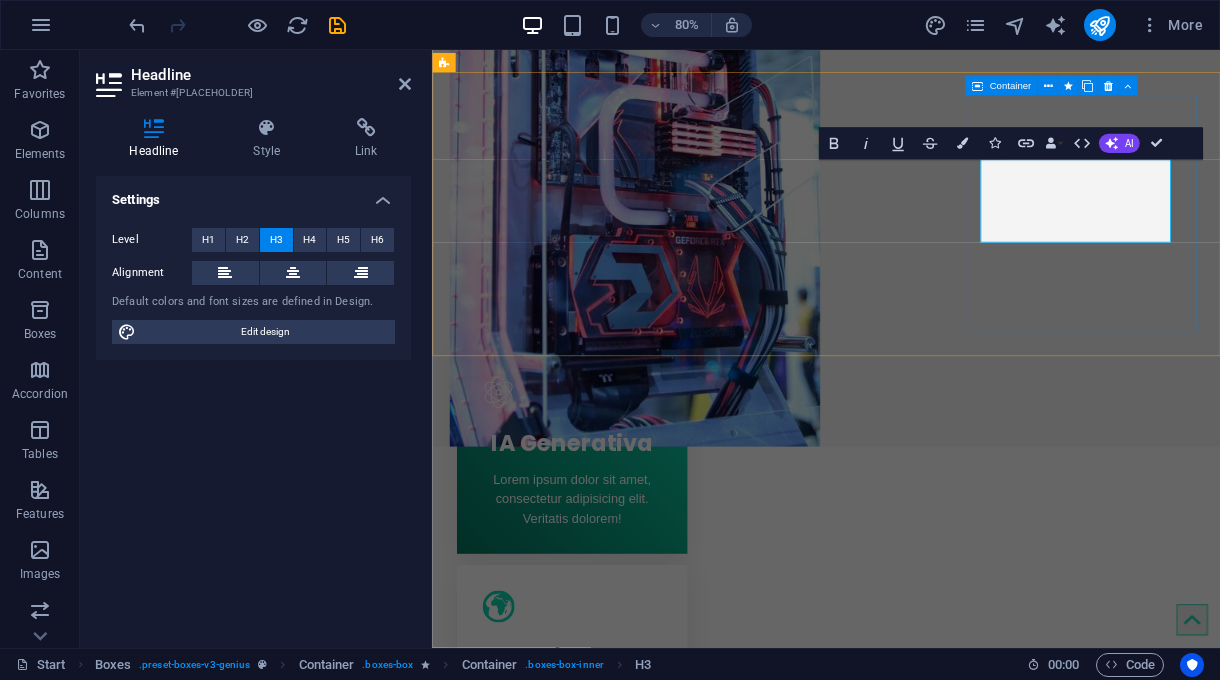 scroll, scrollTop: 0, scrollLeft: 0, axis: both 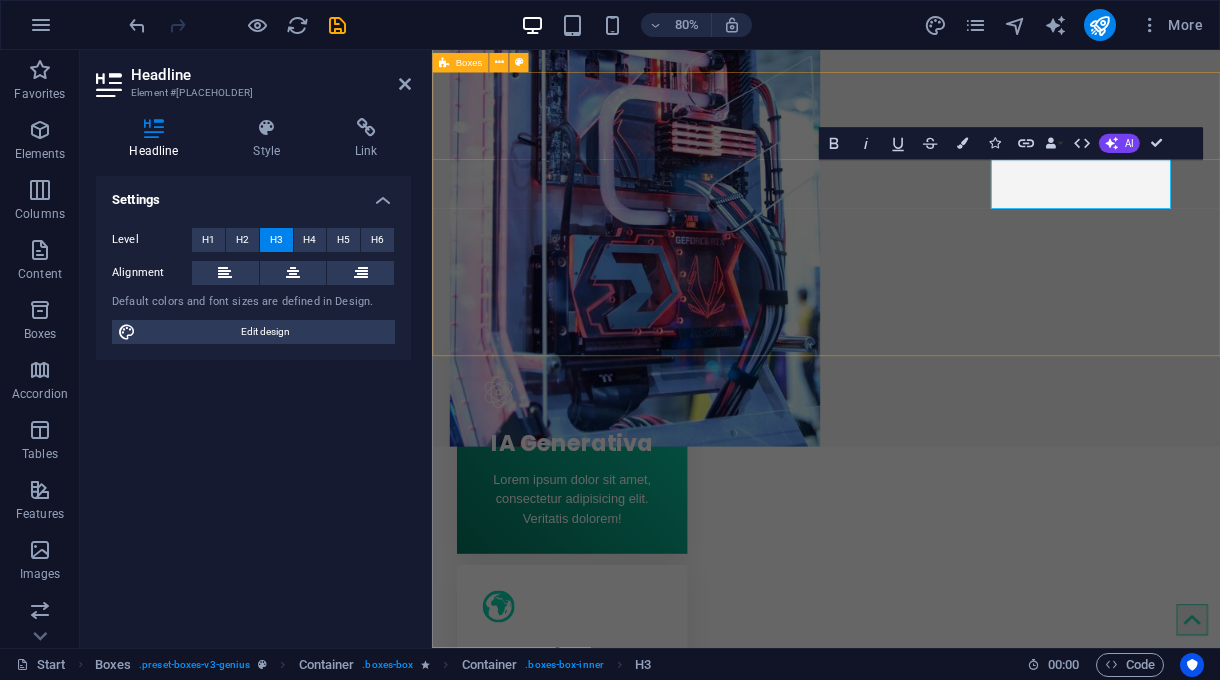 click on "IA Generativa Lorem ipsum dolor sit amet, consectetur adipisicing elit. Veritatis dolorem! Arquitectura Empresarial Lorem ipsum dolor sit amet, consectetur adipisicing elit. Veritatis dolorem! Apps Hibridas Lorem ipsum dolor sit amet, consectetur adipisicing elit. Veritatis dolorem!" at bounding box center [924, 842] 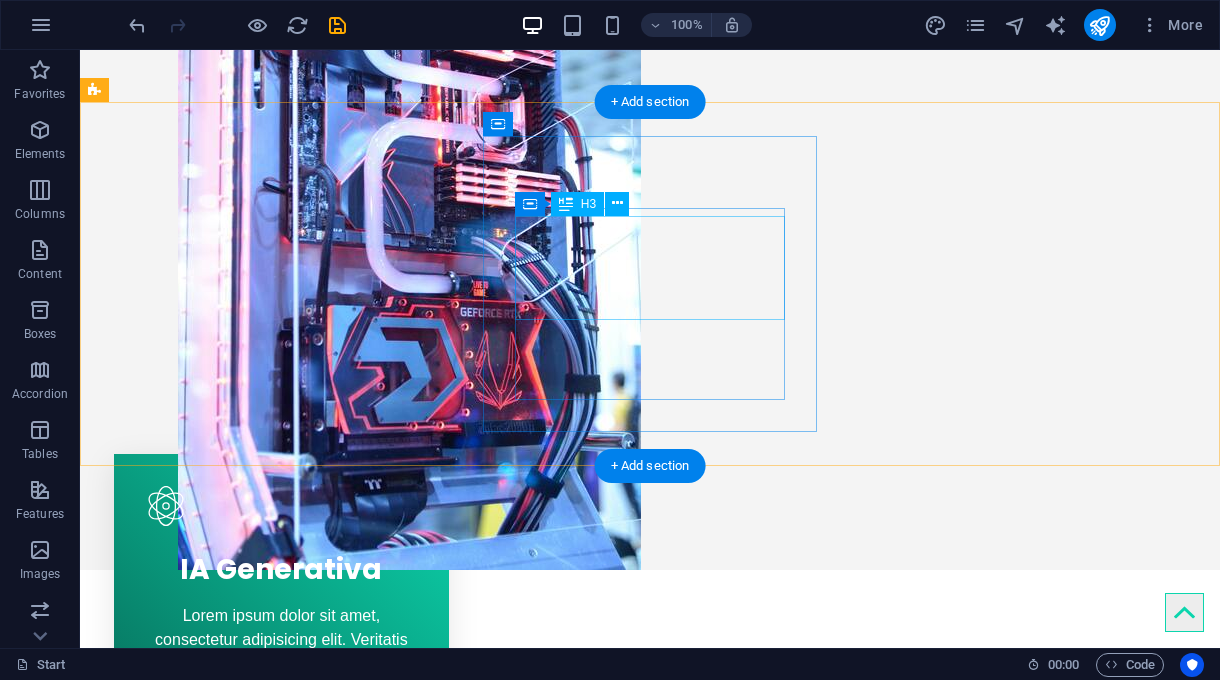 scroll, scrollTop: 567, scrollLeft: 0, axis: vertical 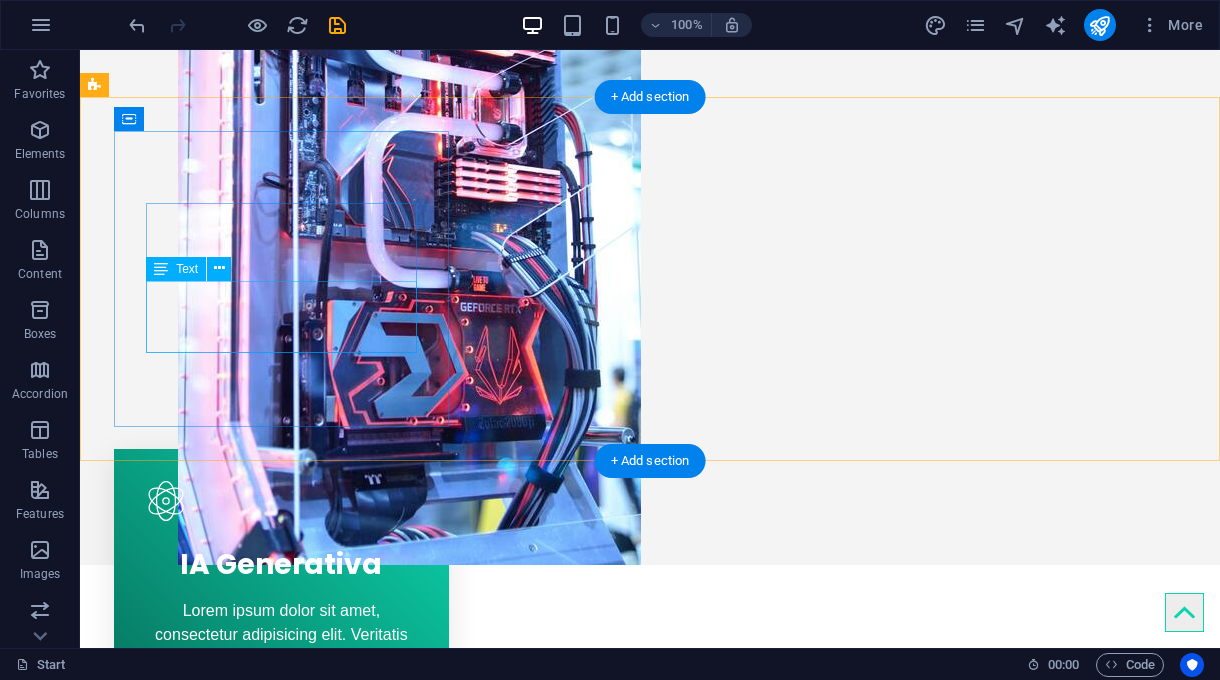 click on "Lorem ipsum dolor sit amet, consectetur adipisicing elit. Veritatis dolorem!" at bounding box center (281, 635) 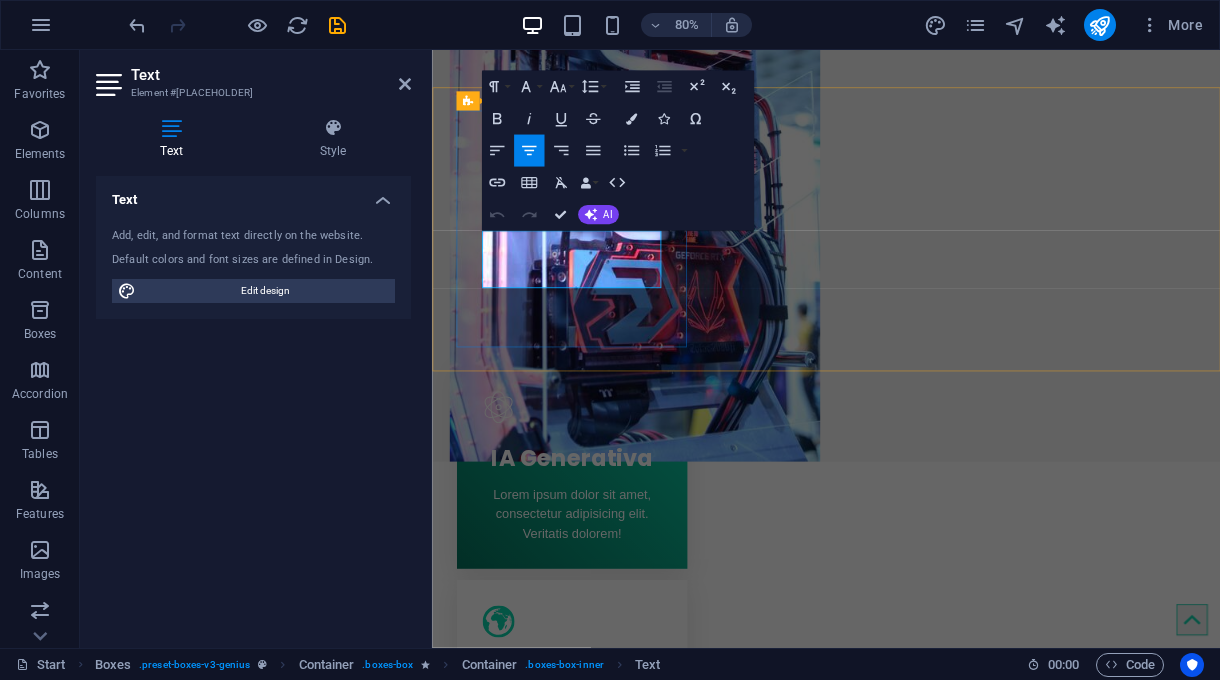 type 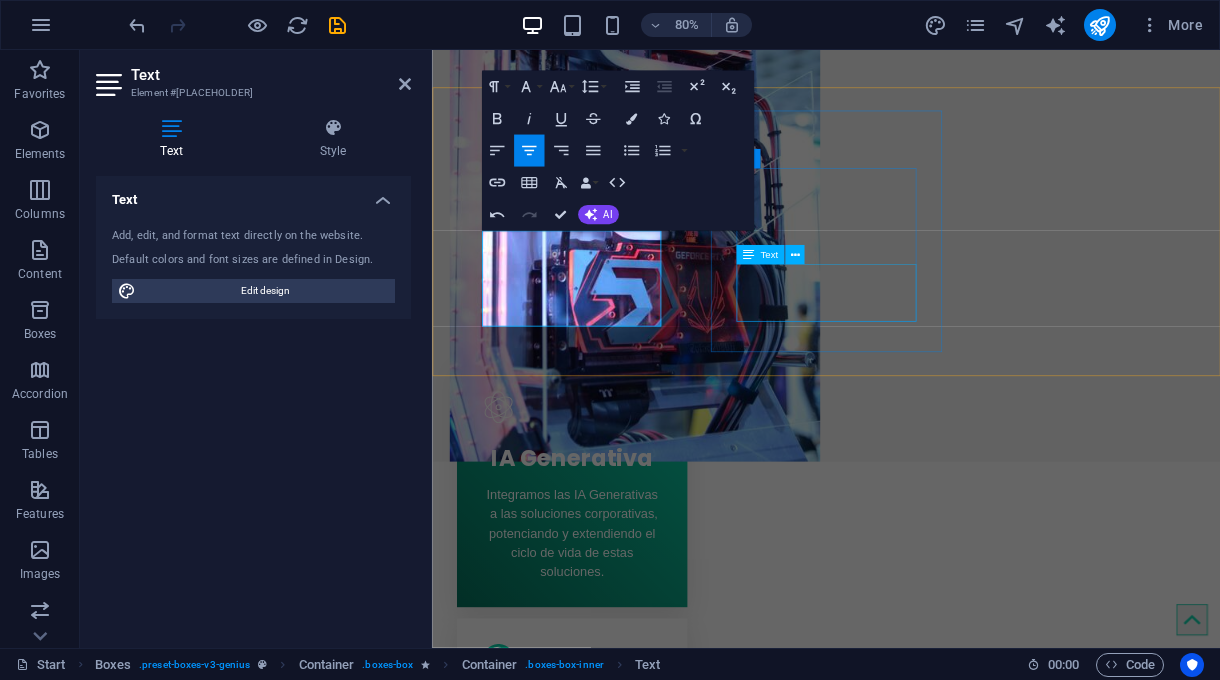 click on "Lorem ipsum dolor sit amet, consectetur adipisicing elit. Veritatis dolorem!" at bounding box center (606, 989) 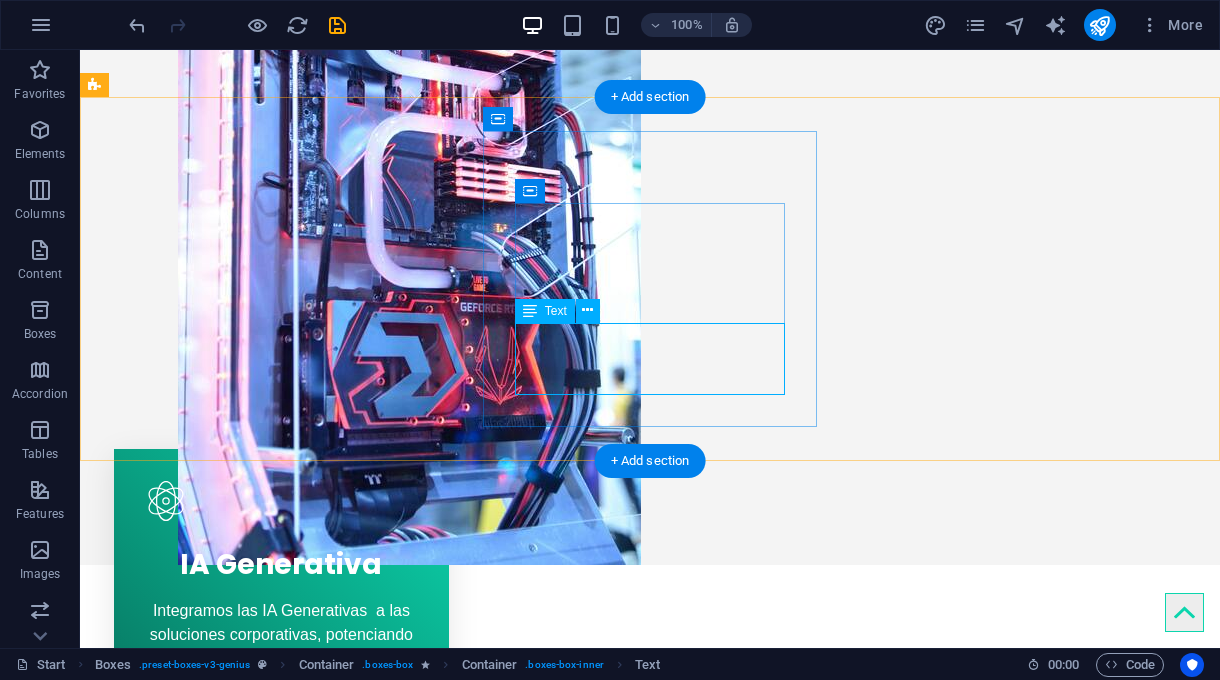 click on "Lorem ipsum dolor sit amet, consectetur adipisicing elit. Veritatis dolorem!" at bounding box center (281, 972) 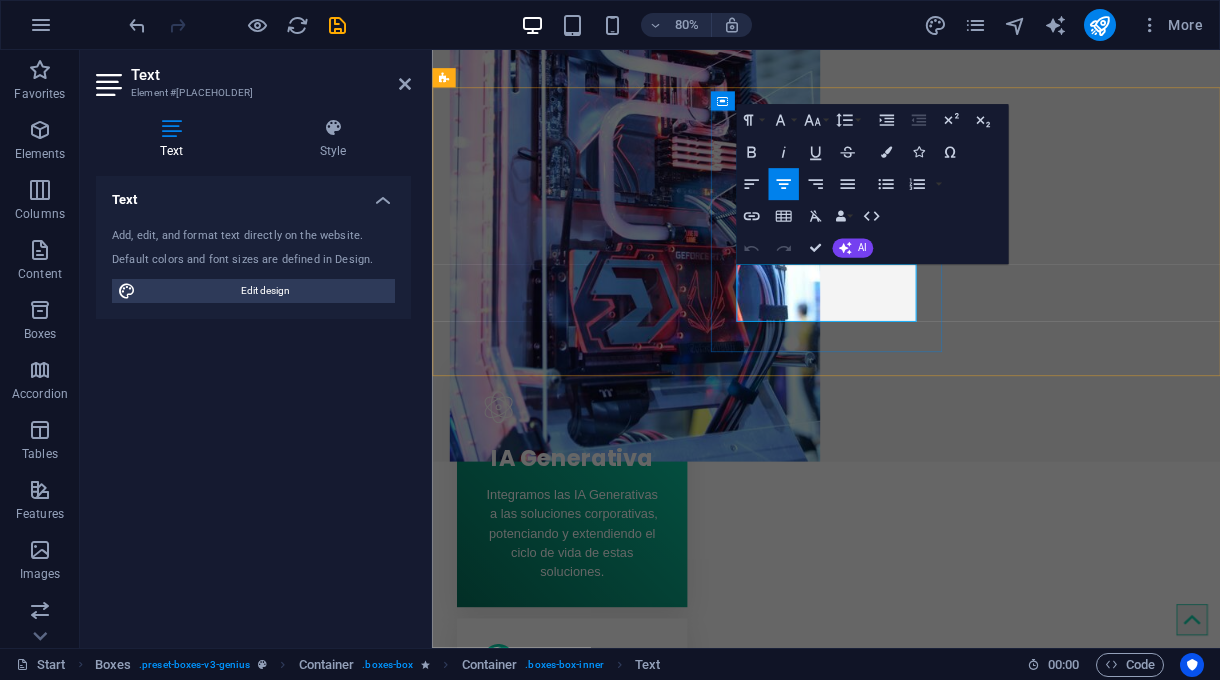 drag, startPoint x: 997, startPoint y: 375, endPoint x: 824, endPoint y: 333, distance: 178.02528 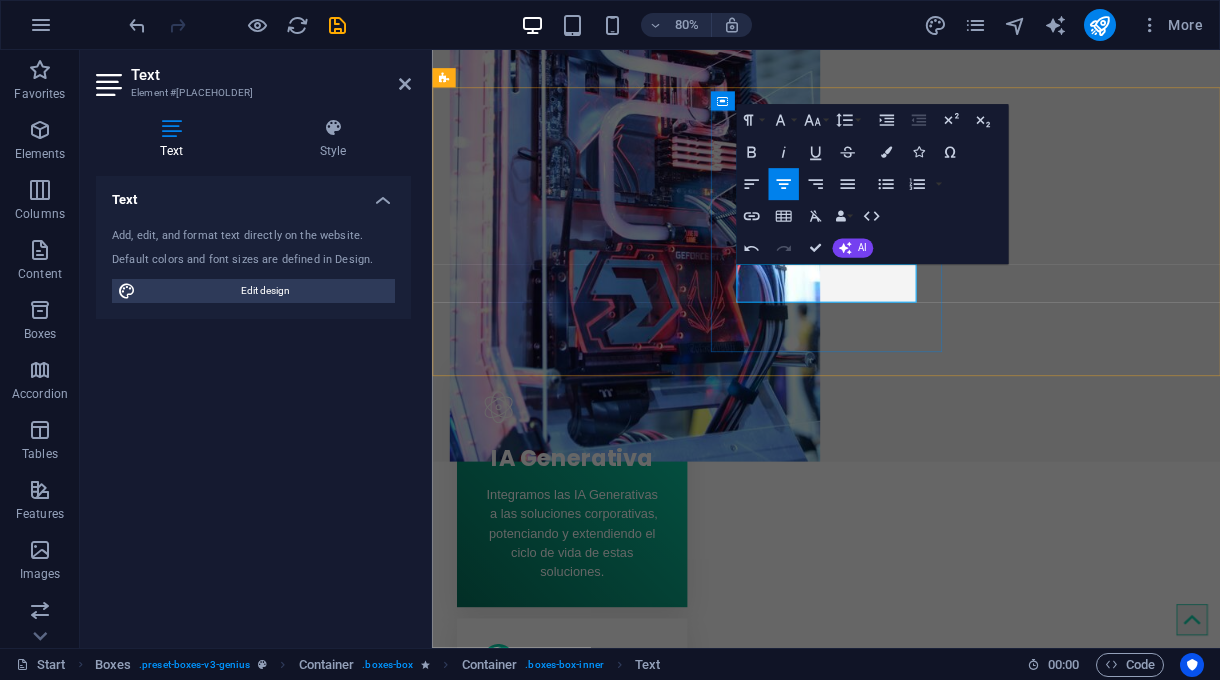 click on "Desarrollamos la arquitectura empresarial con el proposito" at bounding box center (606, 977) 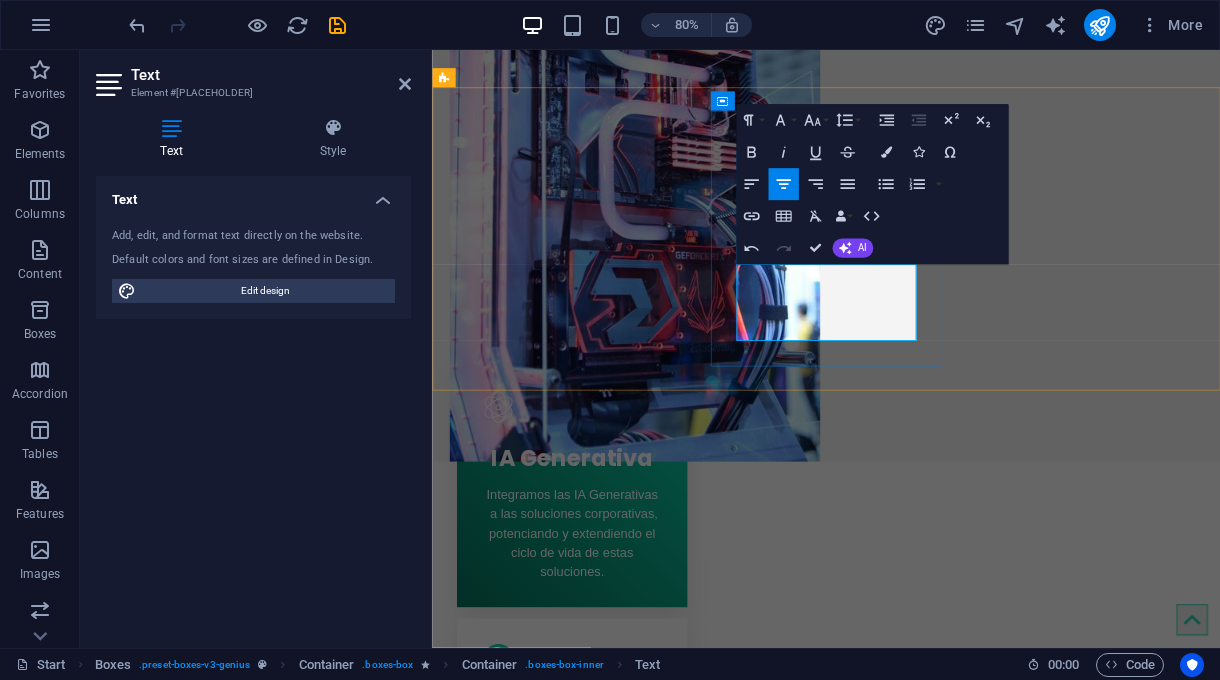 click on "Desarrollamos la arquitectura empresarial como mecanismo para identificar la estrategia de innovación tecnológica" at bounding box center (606, 1001) 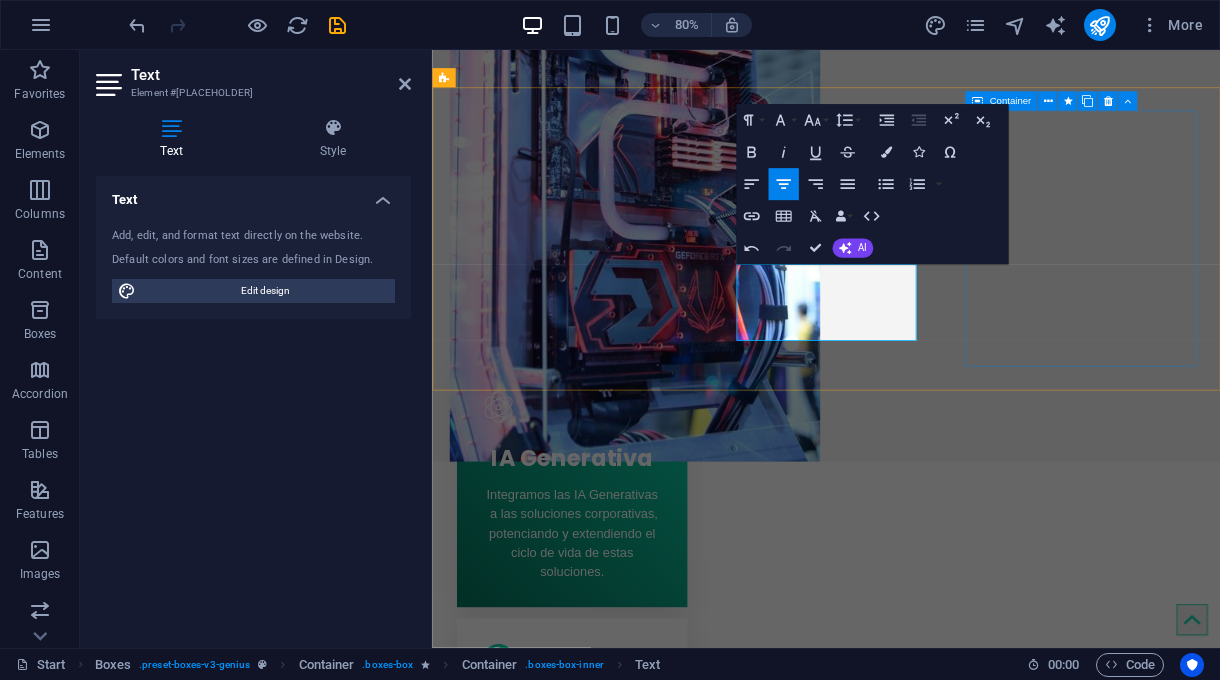 click on "Apps Hibridas [PLACEHOLDER]" at bounding box center (606, 1223) 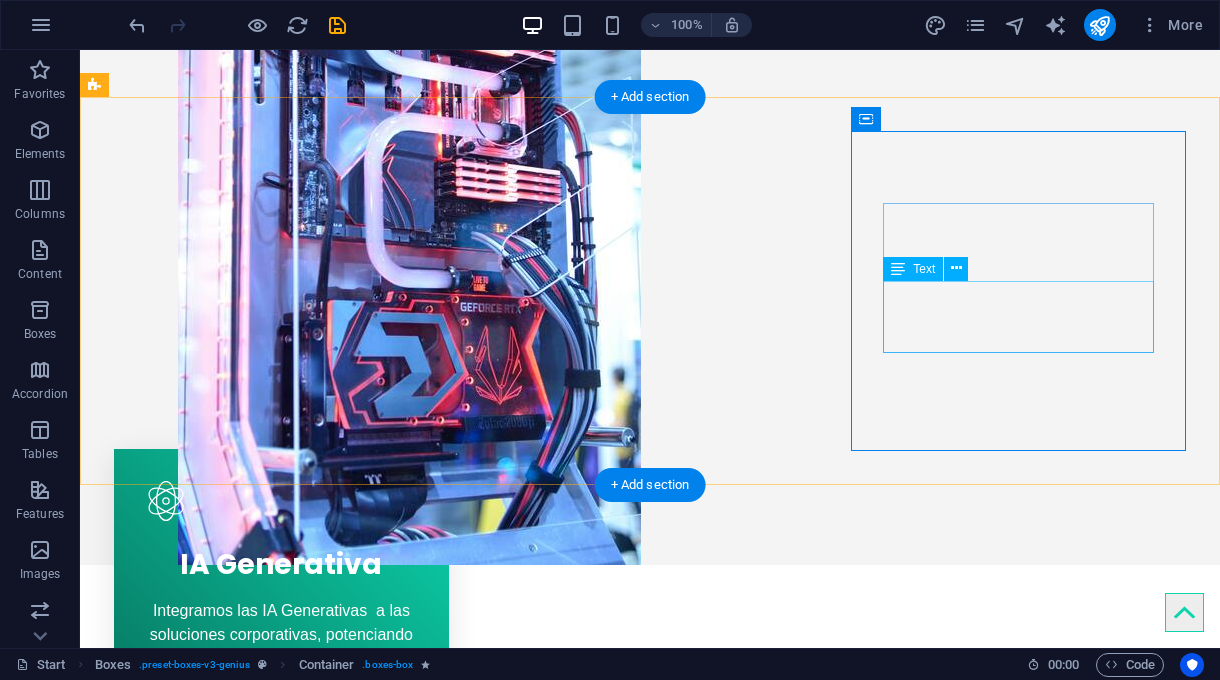 click on "Lorem ipsum dolor sit amet, consectetur adipisicing elit. Veritatis dolorem!" at bounding box center [281, 1267] 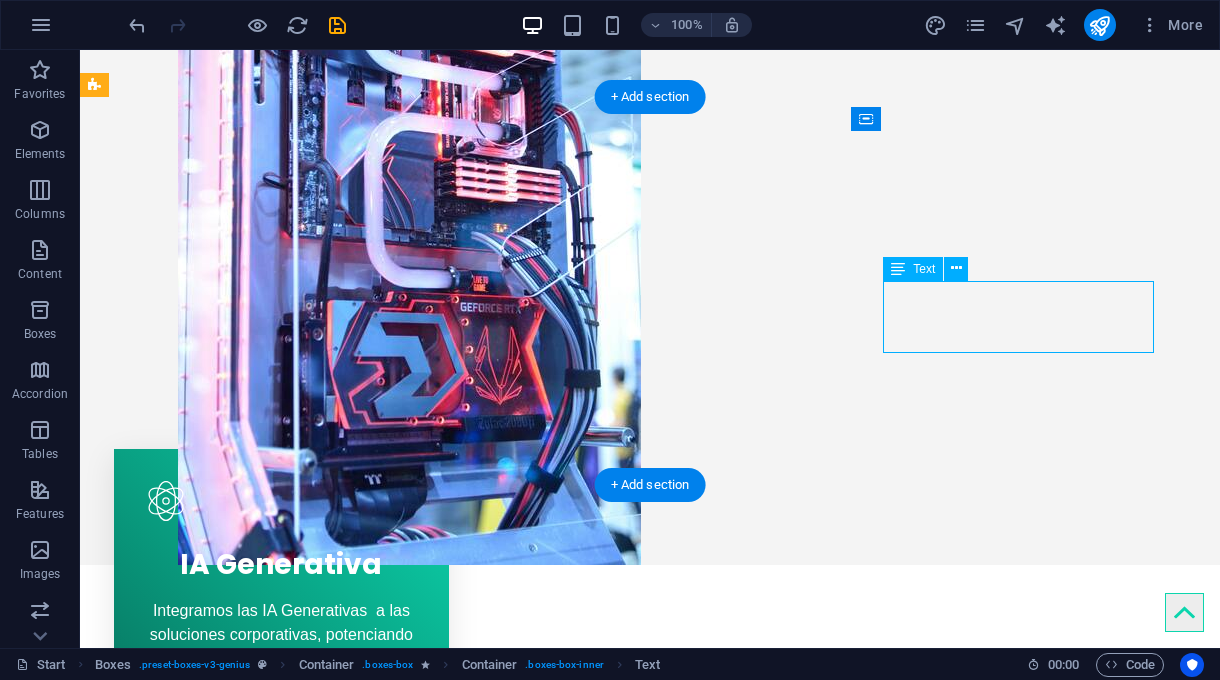 click on "Lorem ipsum dolor sit amet, consectetur adipisicing elit. Veritatis dolorem!" at bounding box center (281, 1267) 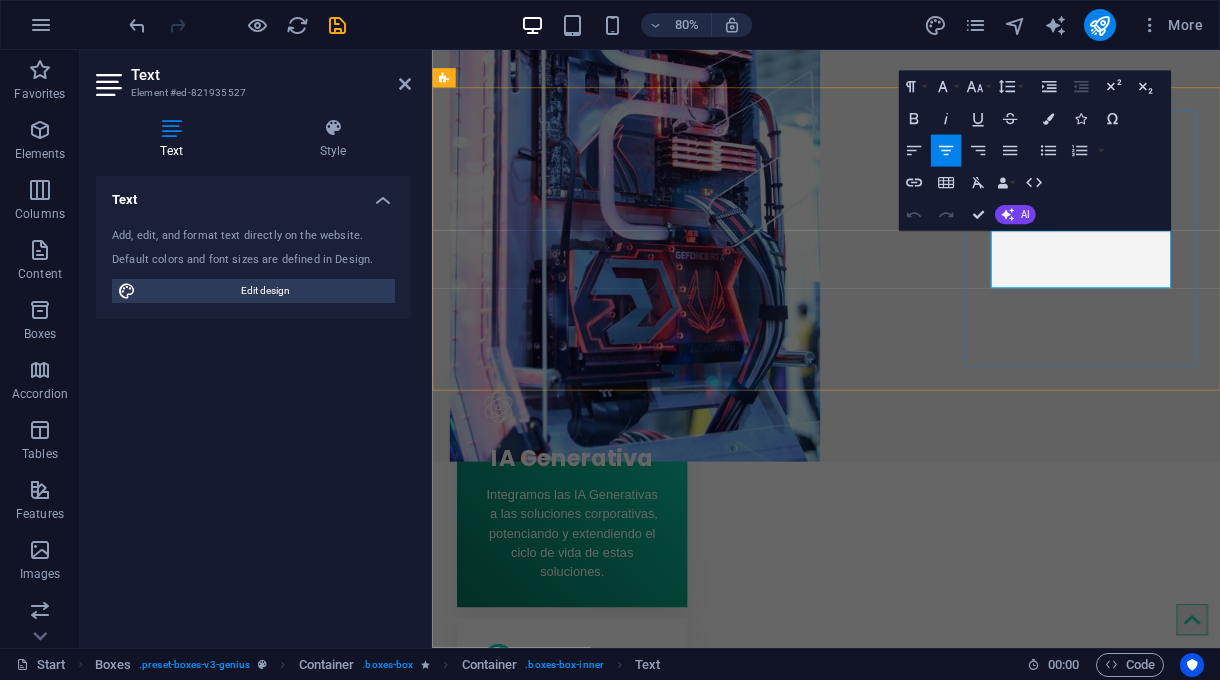 drag, startPoint x: 1321, startPoint y: 337, endPoint x: 1139, endPoint y: 285, distance: 189.28285 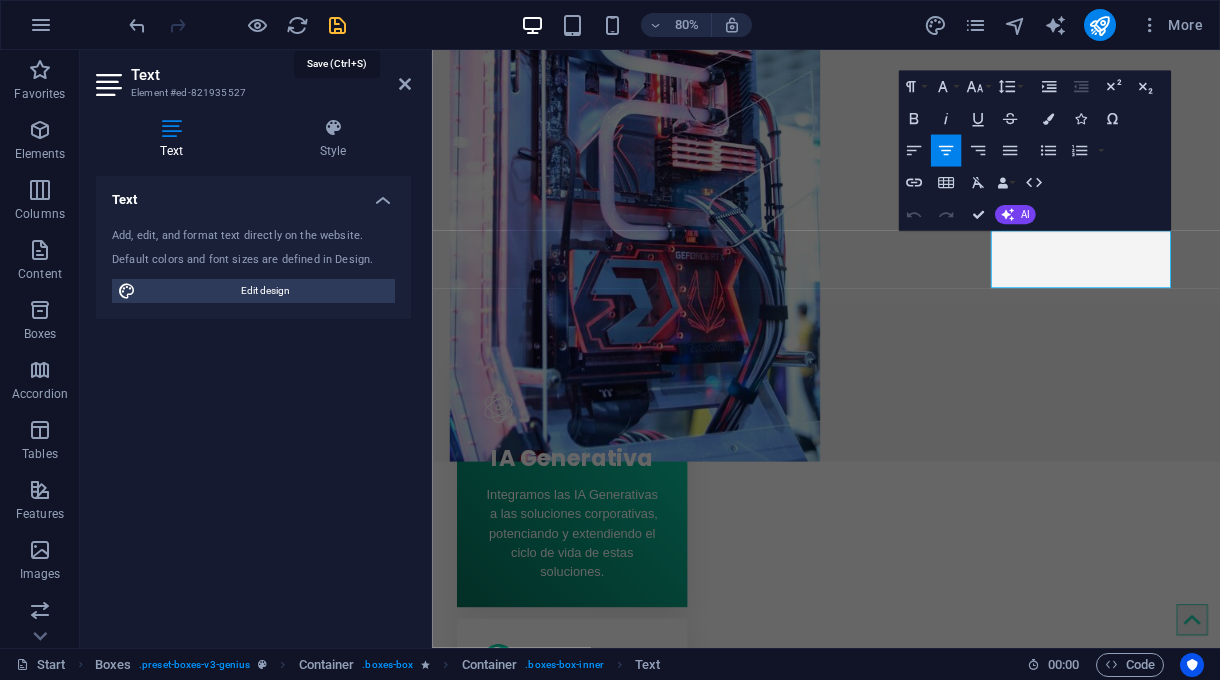 click at bounding box center [337, 25] 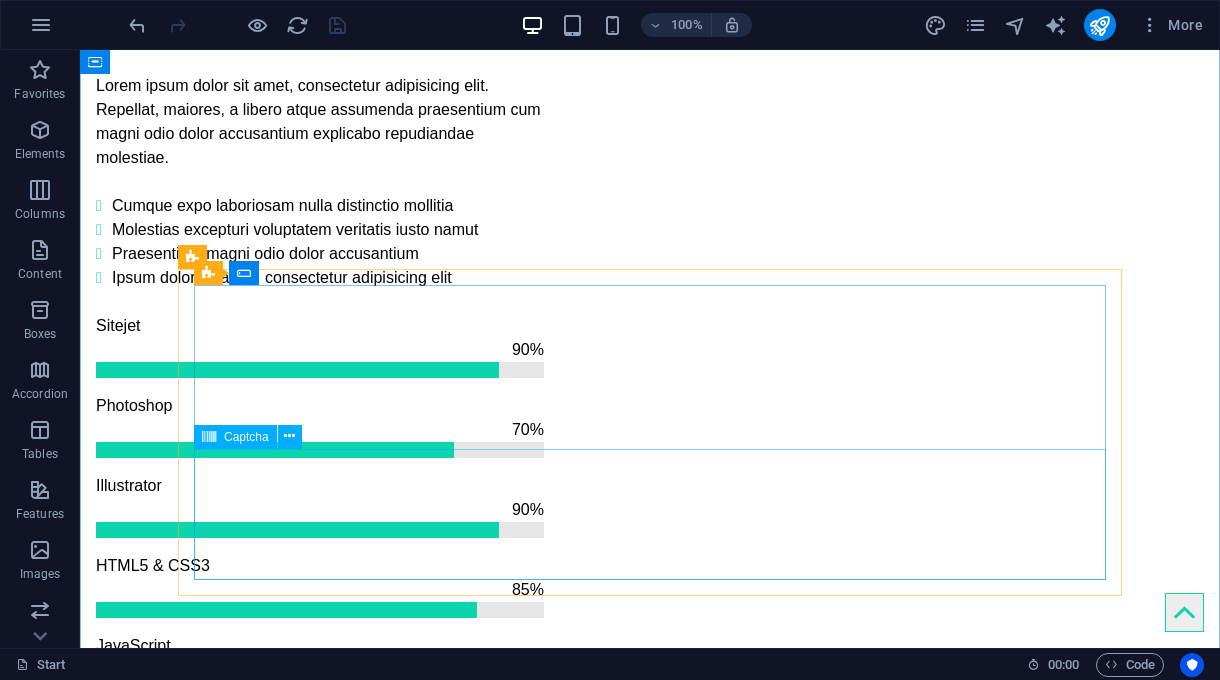 scroll, scrollTop: 2059, scrollLeft: 0, axis: vertical 